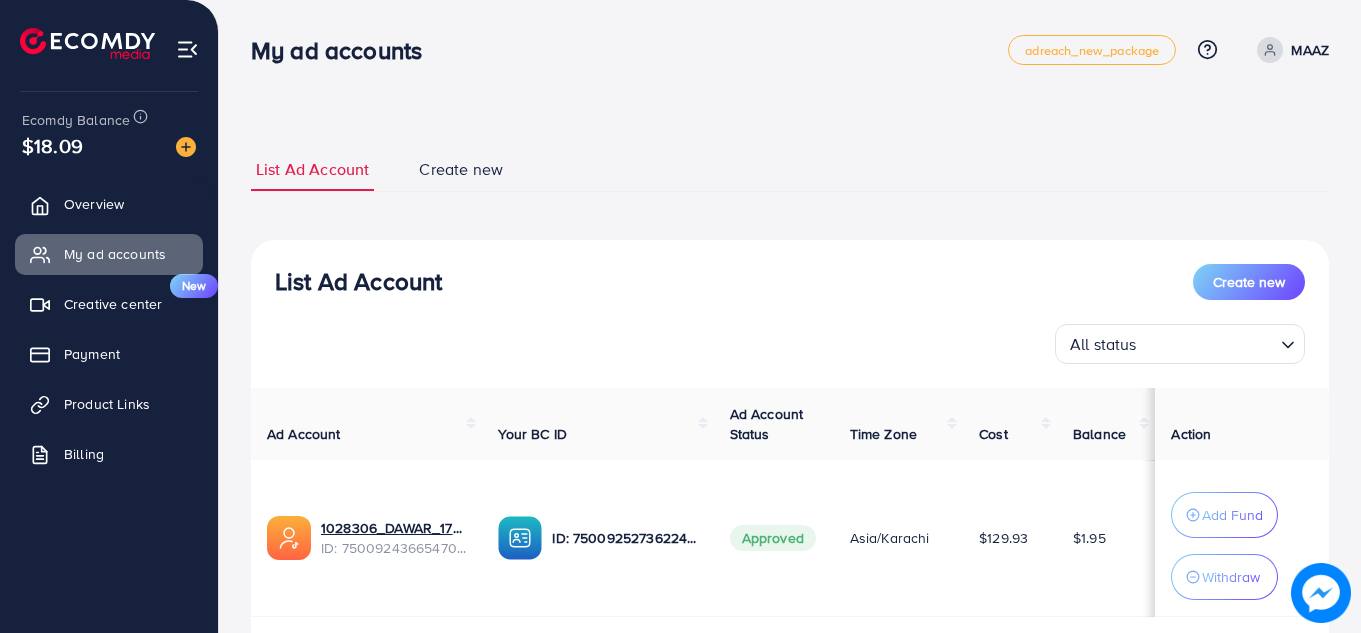 scroll, scrollTop: 0, scrollLeft: 0, axis: both 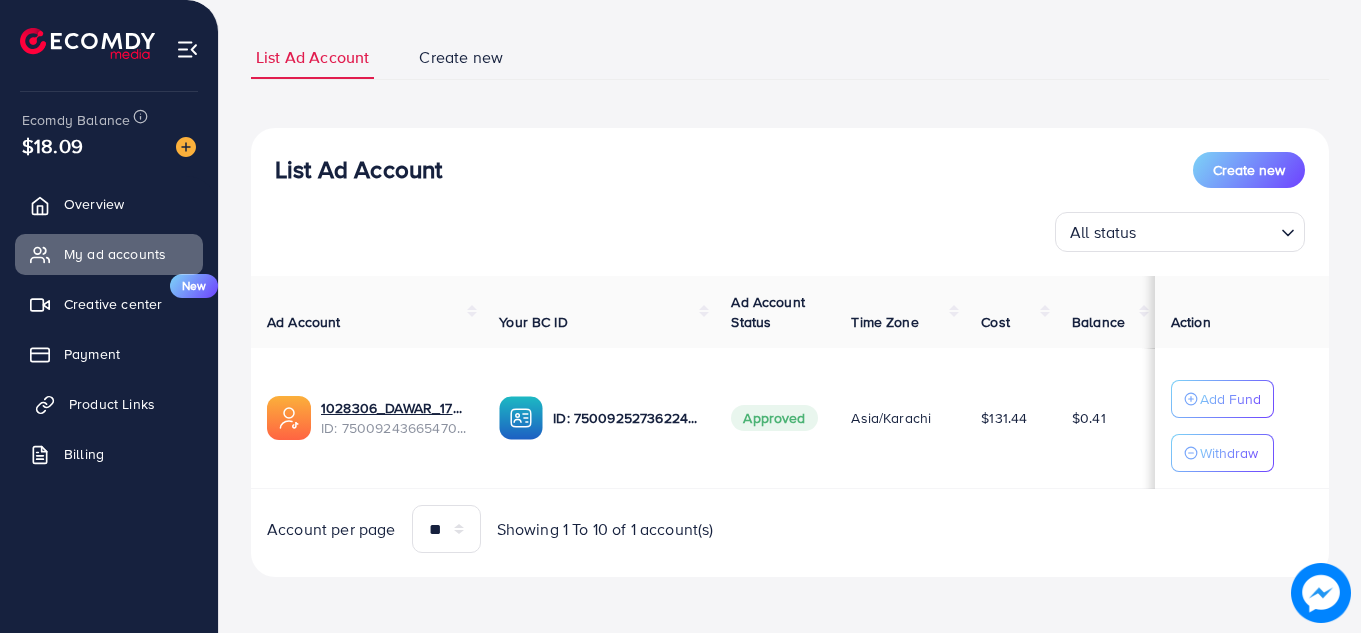 click on "Product Links" at bounding box center [109, 404] 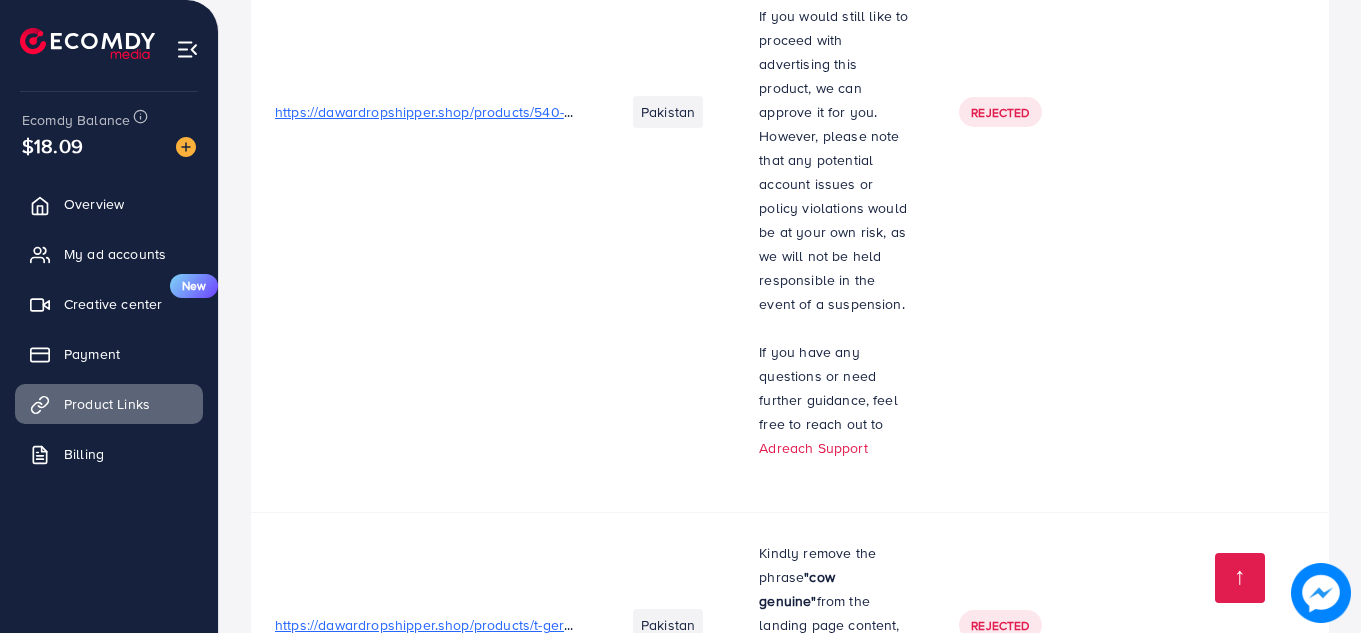 scroll, scrollTop: 4678, scrollLeft: 0, axis: vertical 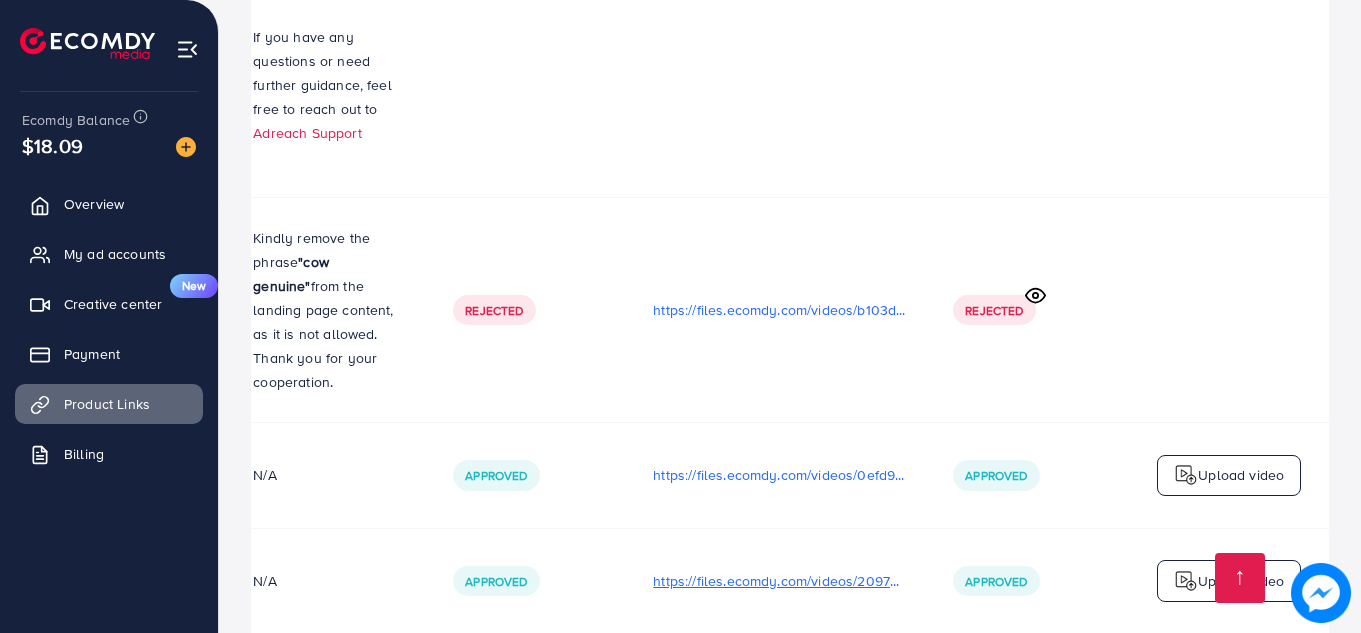 click on "https://files.ecomdy.com/videos/209722e0-72dd-4e38-ad81-f375f740e80b-1752219157884.mp4" at bounding box center [779, 581] 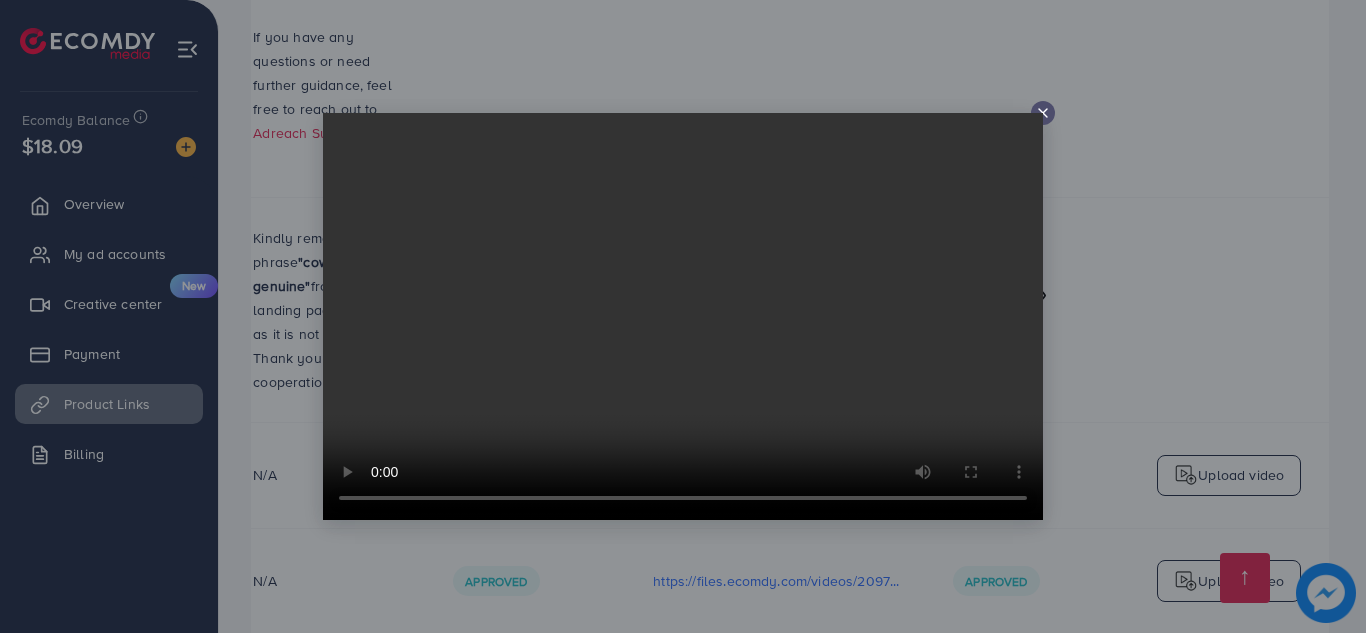 click 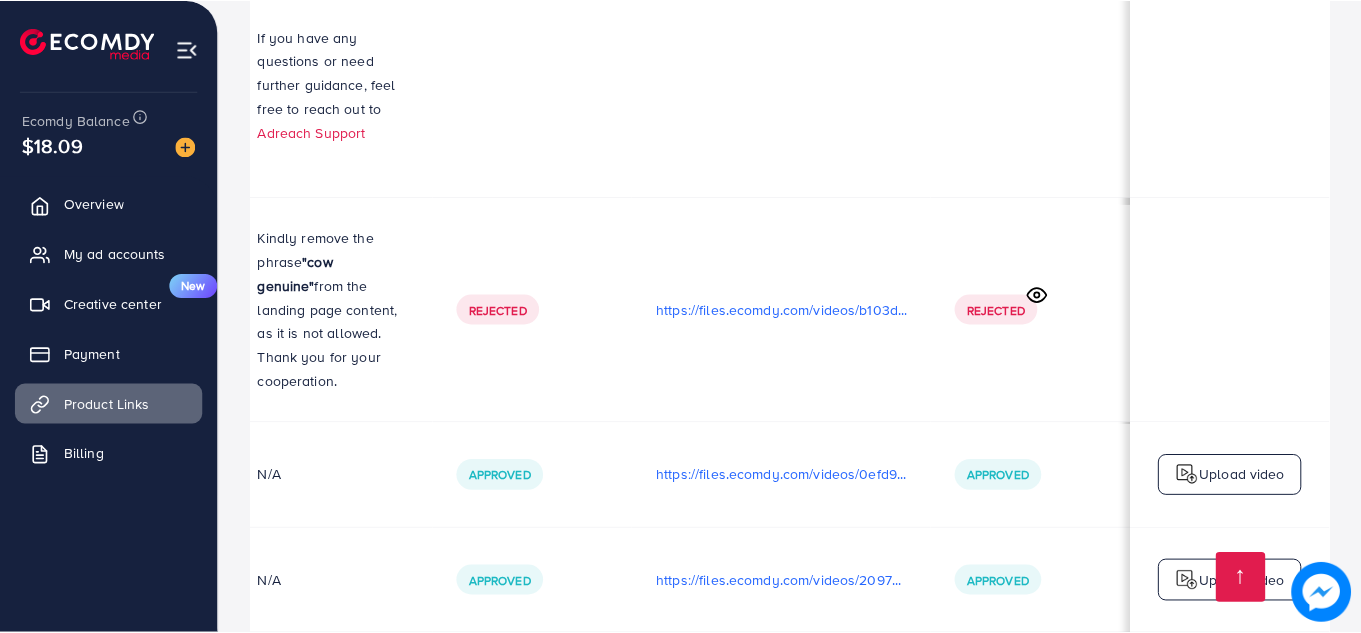 scroll, scrollTop: 0, scrollLeft: 501, axis: horizontal 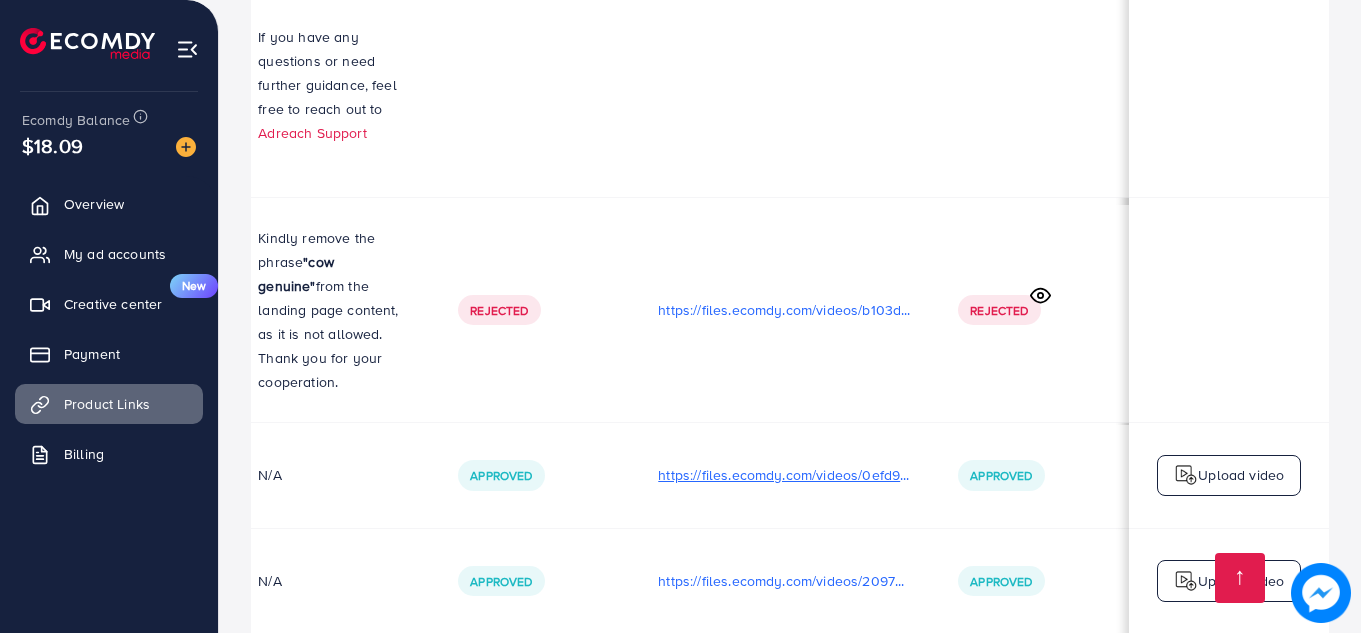 click on "https://files.ecomdy.com/videos/0efd97f2-a6c5-4cc9-ad1f-6977ba755cc9-1752068858882.mp4" at bounding box center [784, 475] 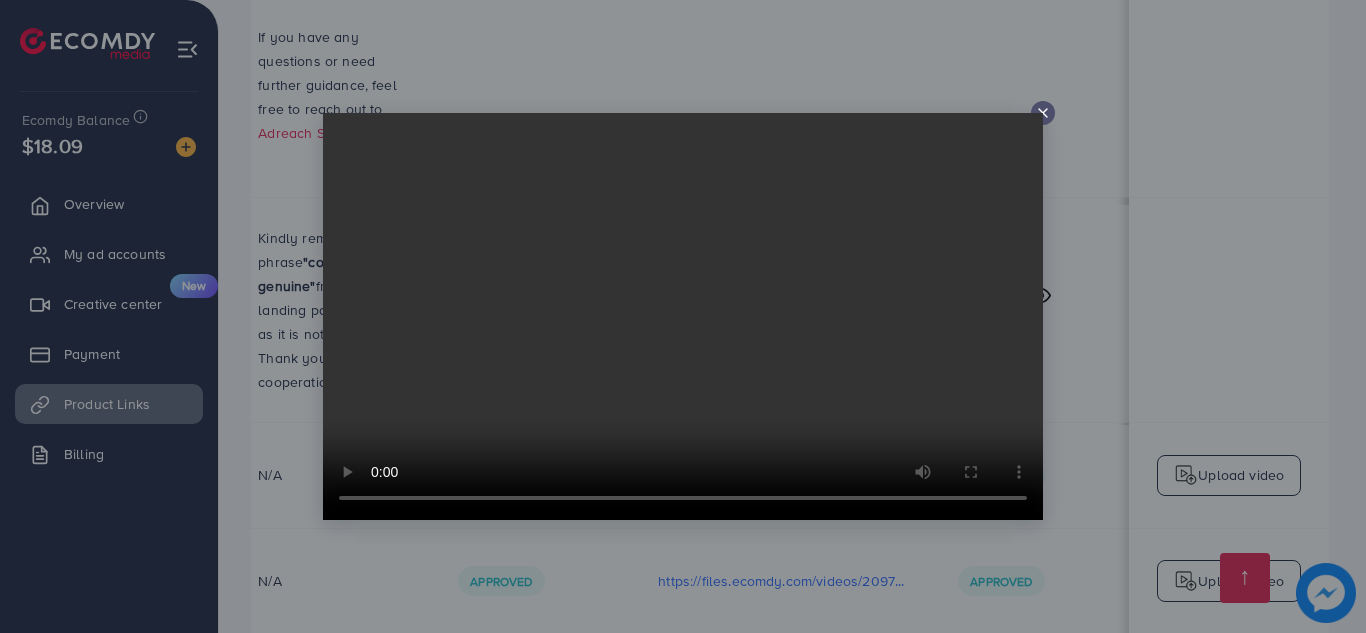 click 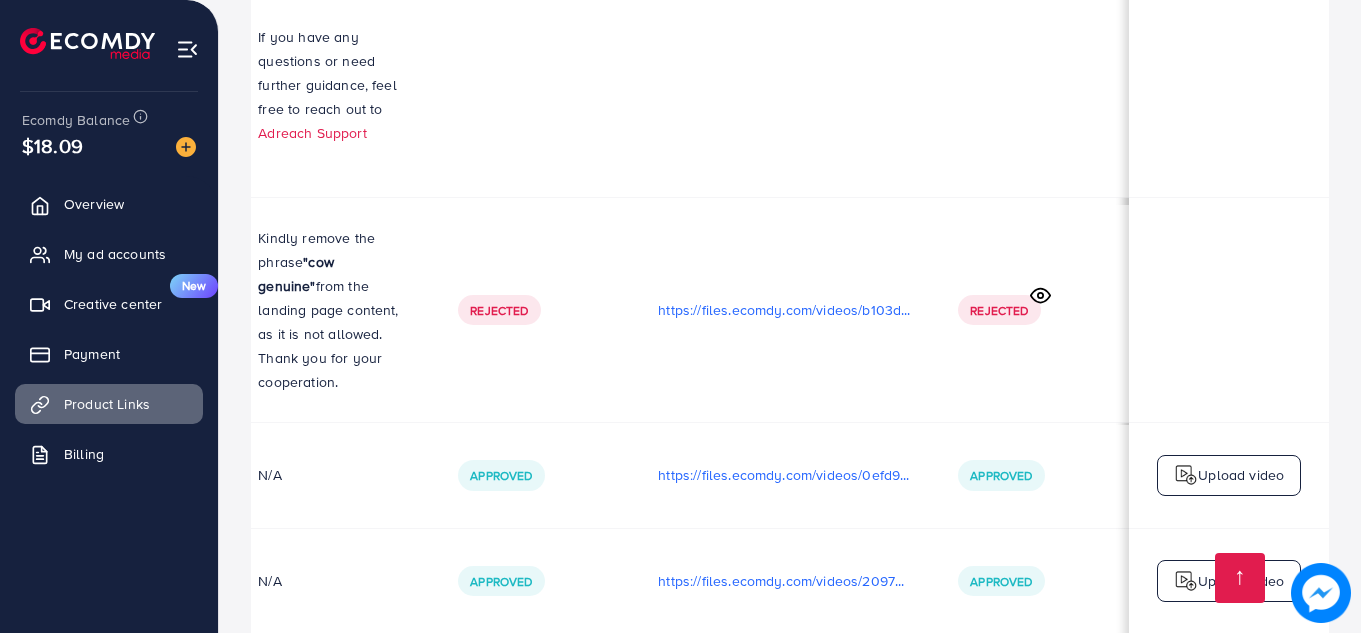 click 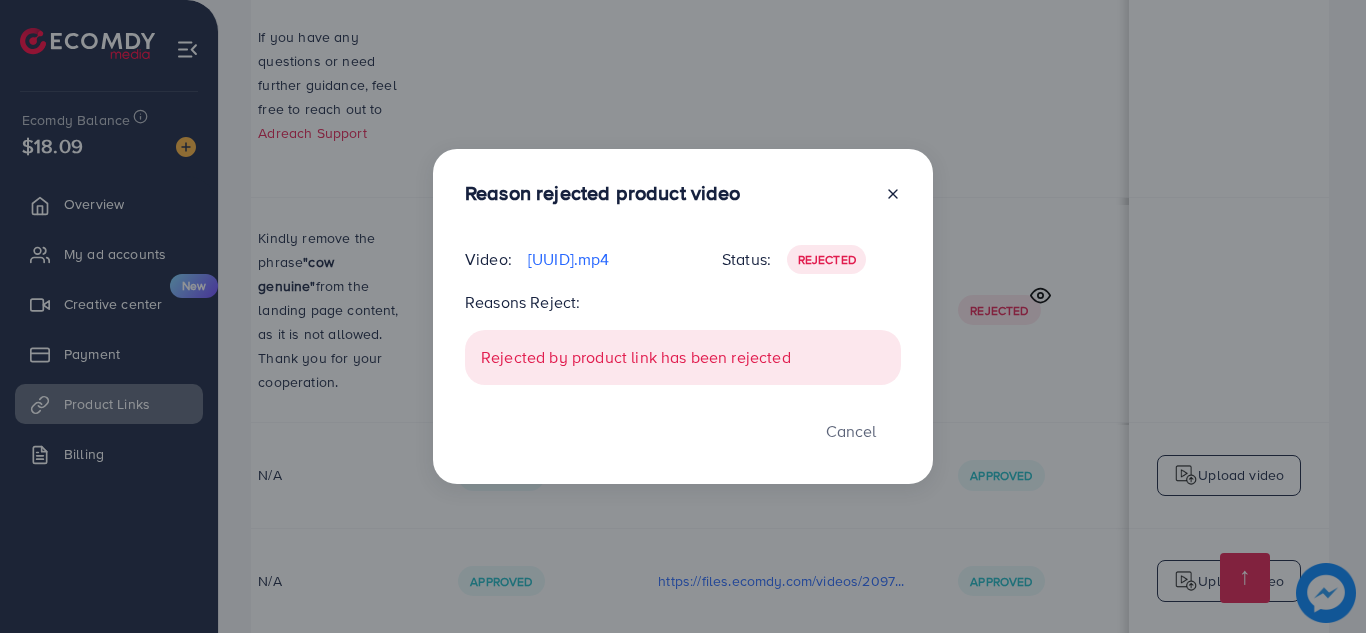click 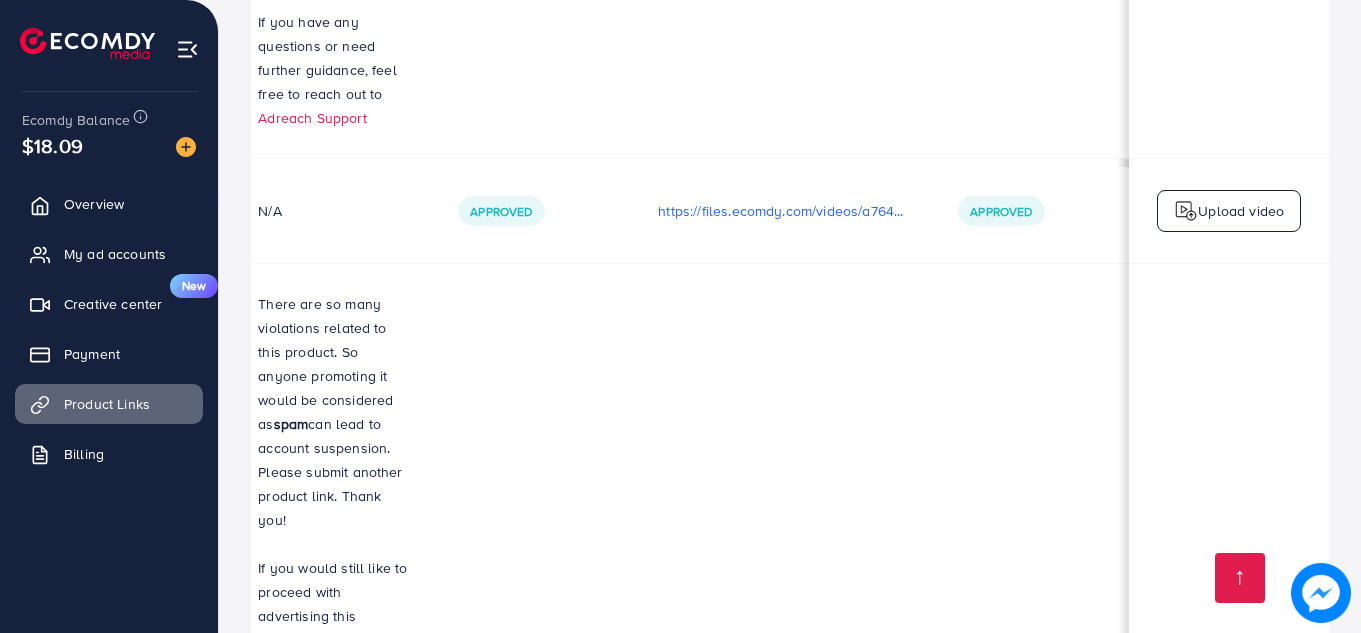 scroll, scrollTop: 3810, scrollLeft: 0, axis: vertical 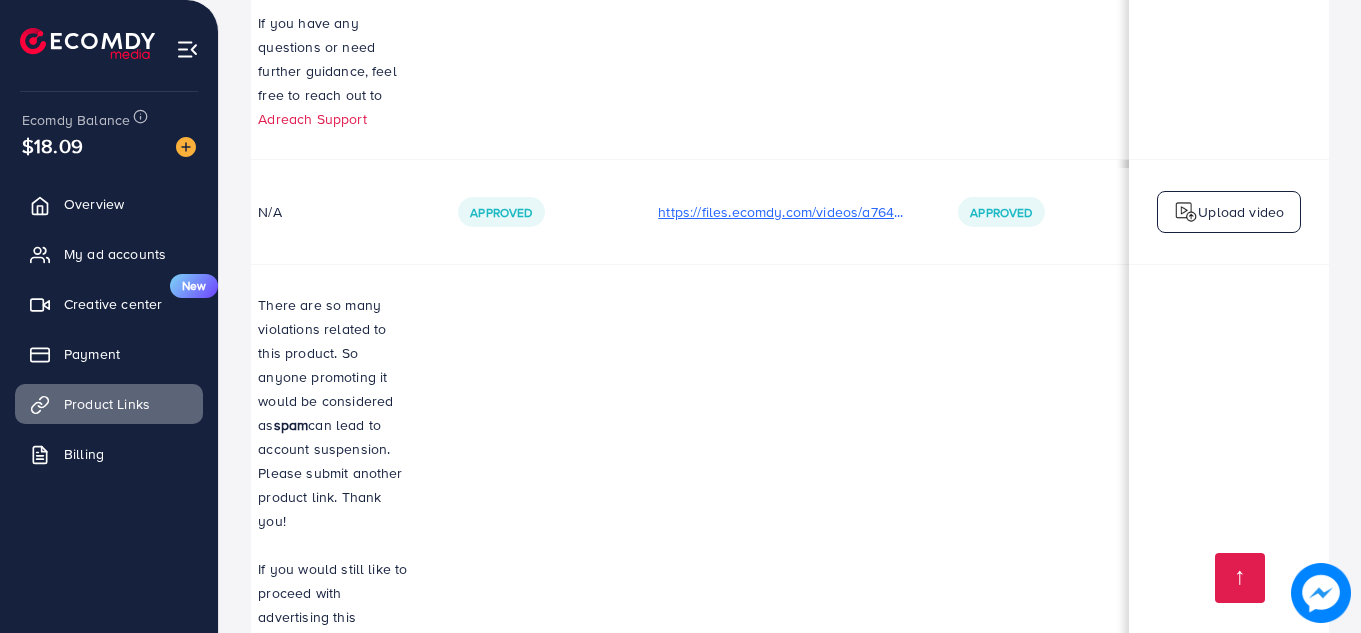 click on "https://files.ecomdy.com/videos/a764a7ed-ebf3-4e7d-9030-1a404dc945b5-1751990059007.mp4" at bounding box center (784, 212) 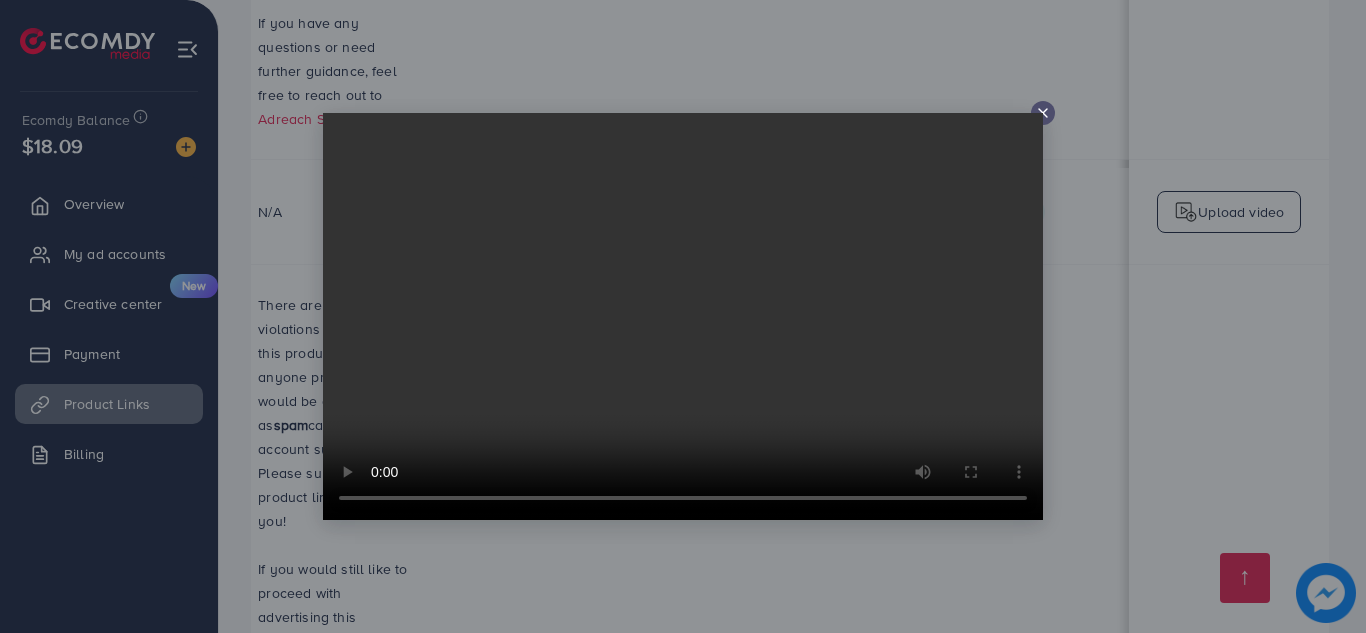 click 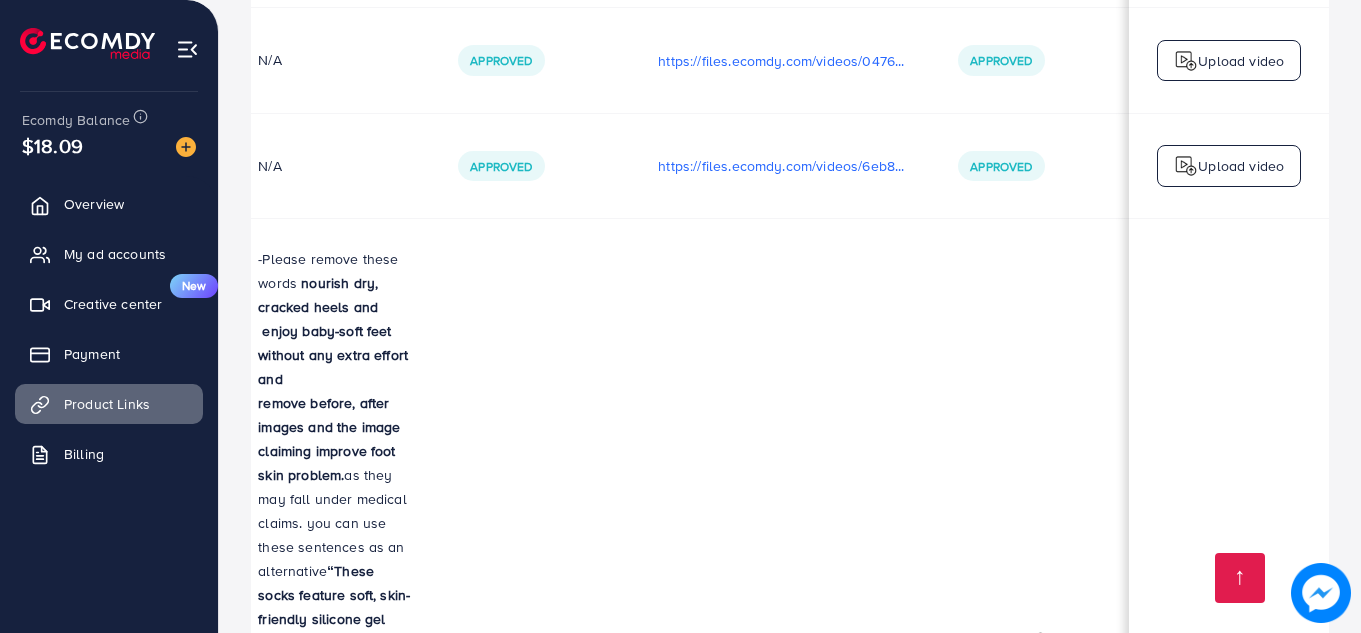 scroll, scrollTop: 2877, scrollLeft: 0, axis: vertical 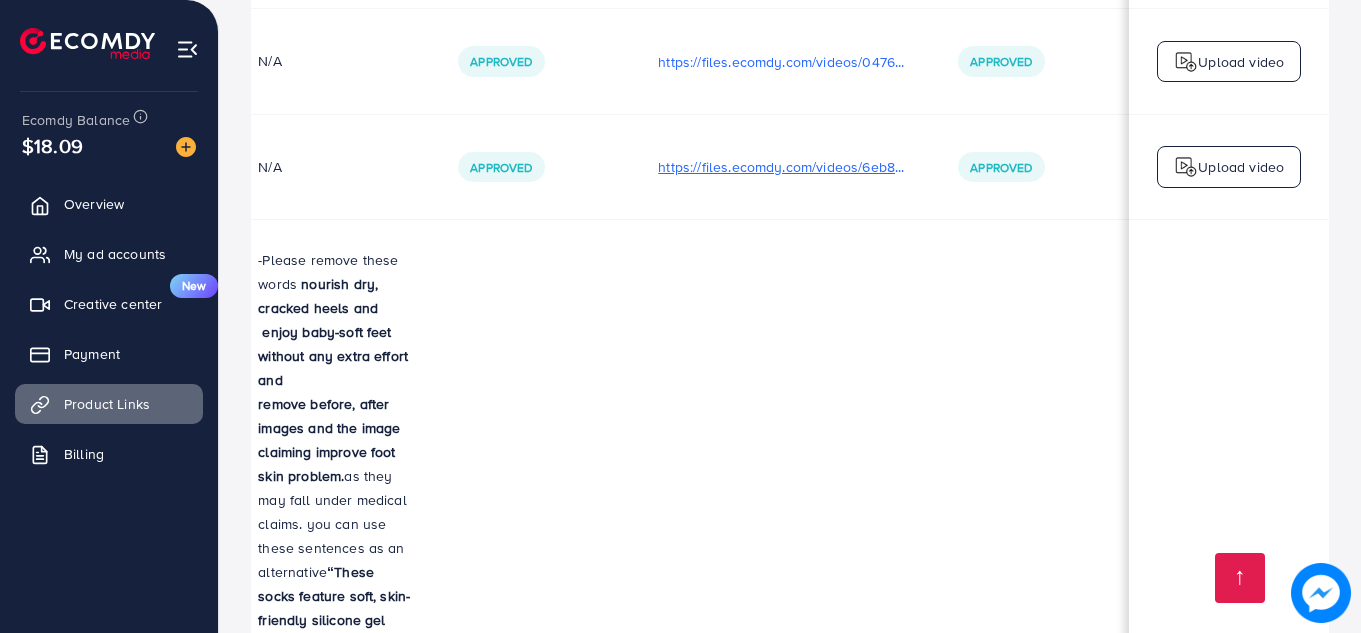 click on "https://files.ecomdy.com/videos/6eb85251-be7d-4234-a0e4-b016f7b3358e-1751717193474.mp4" at bounding box center [784, 167] 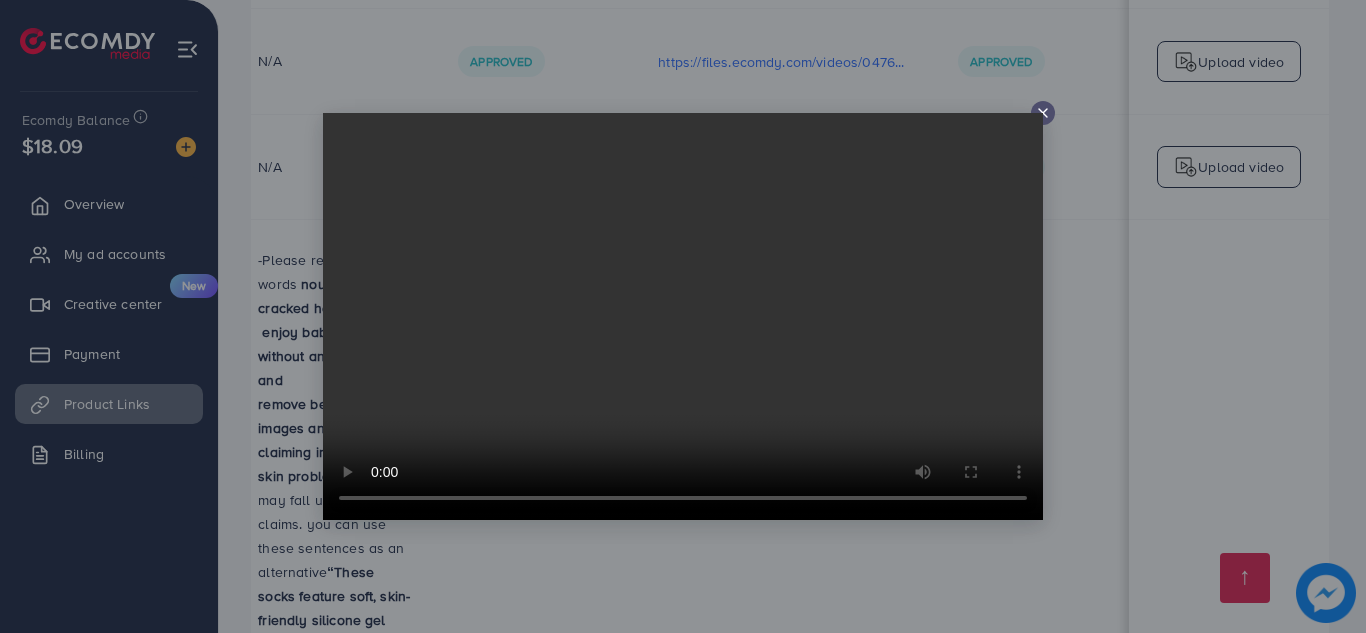 click 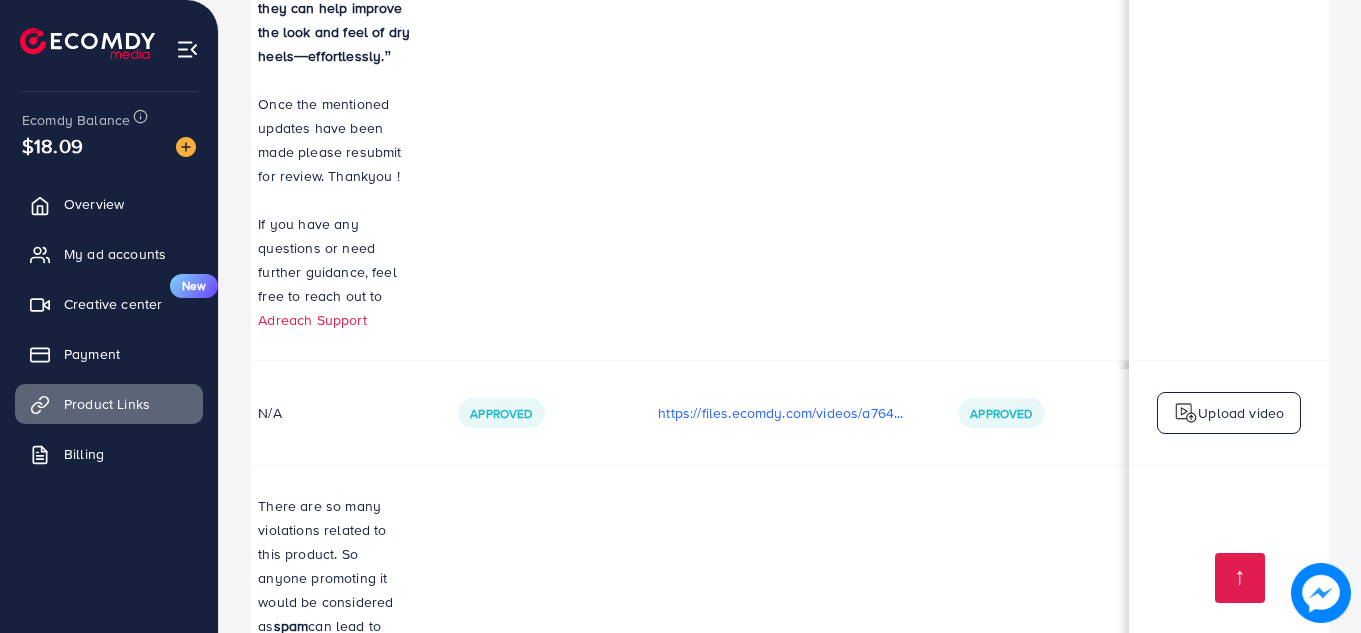 scroll, scrollTop: 3615, scrollLeft: 0, axis: vertical 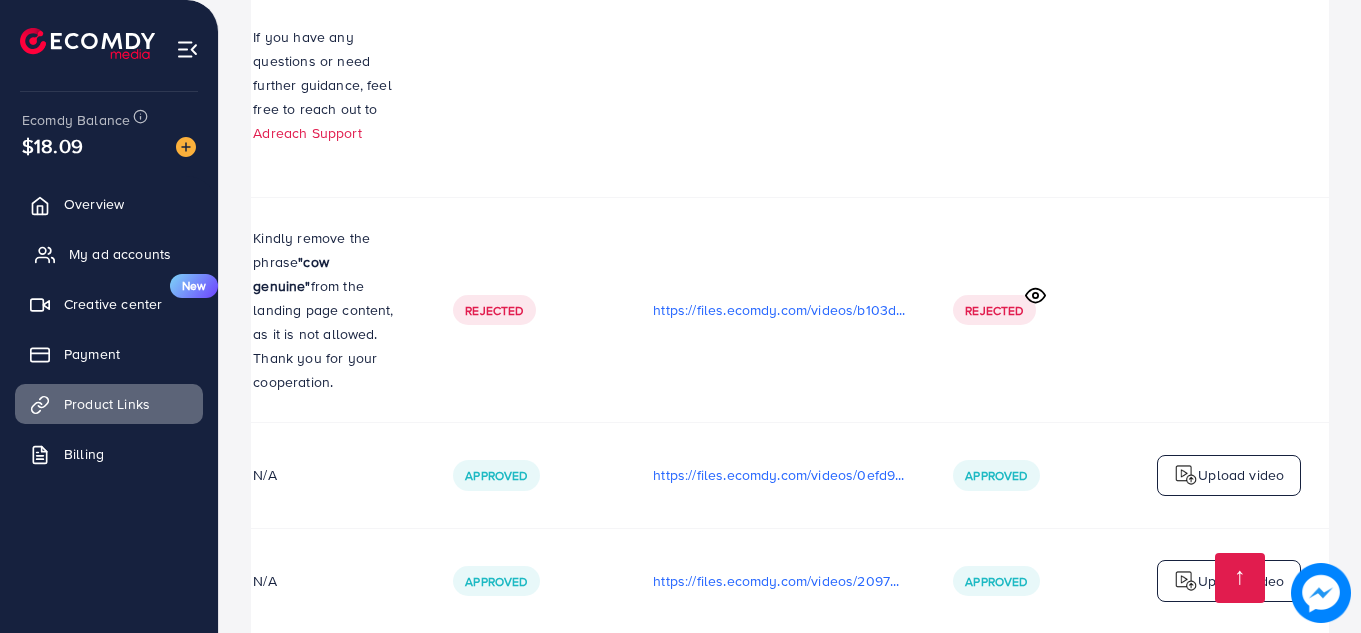click on "My ad accounts" at bounding box center [109, 254] 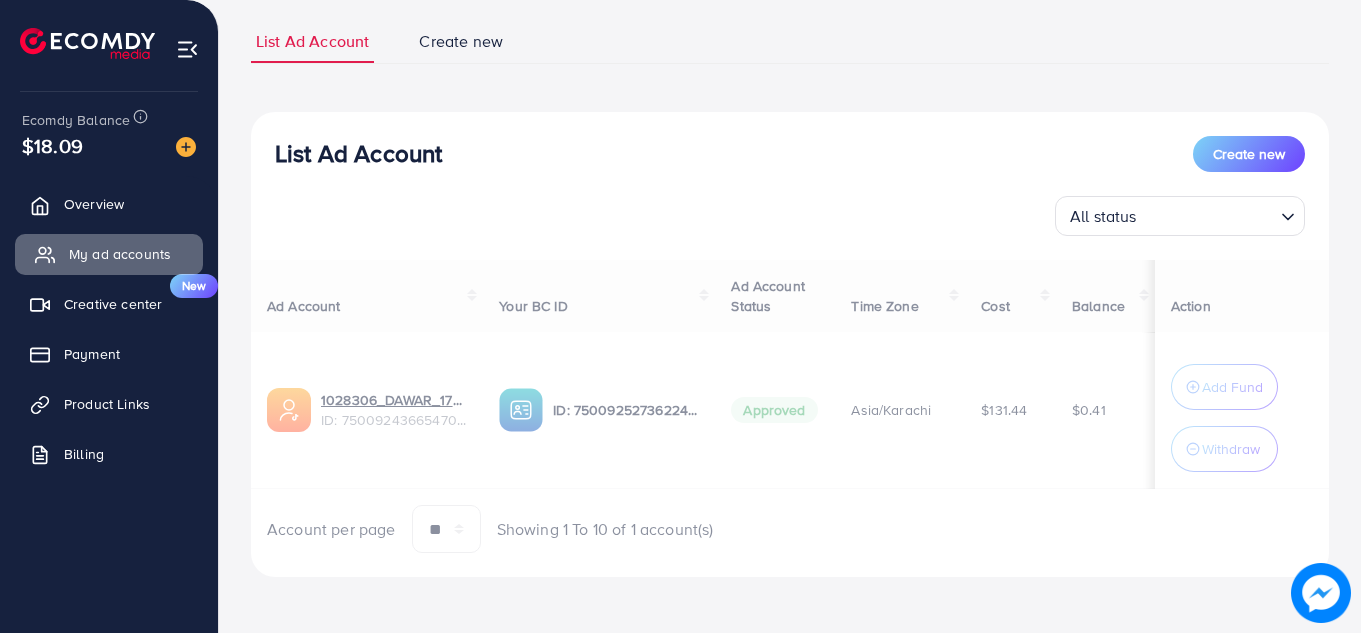 scroll, scrollTop: 0, scrollLeft: 0, axis: both 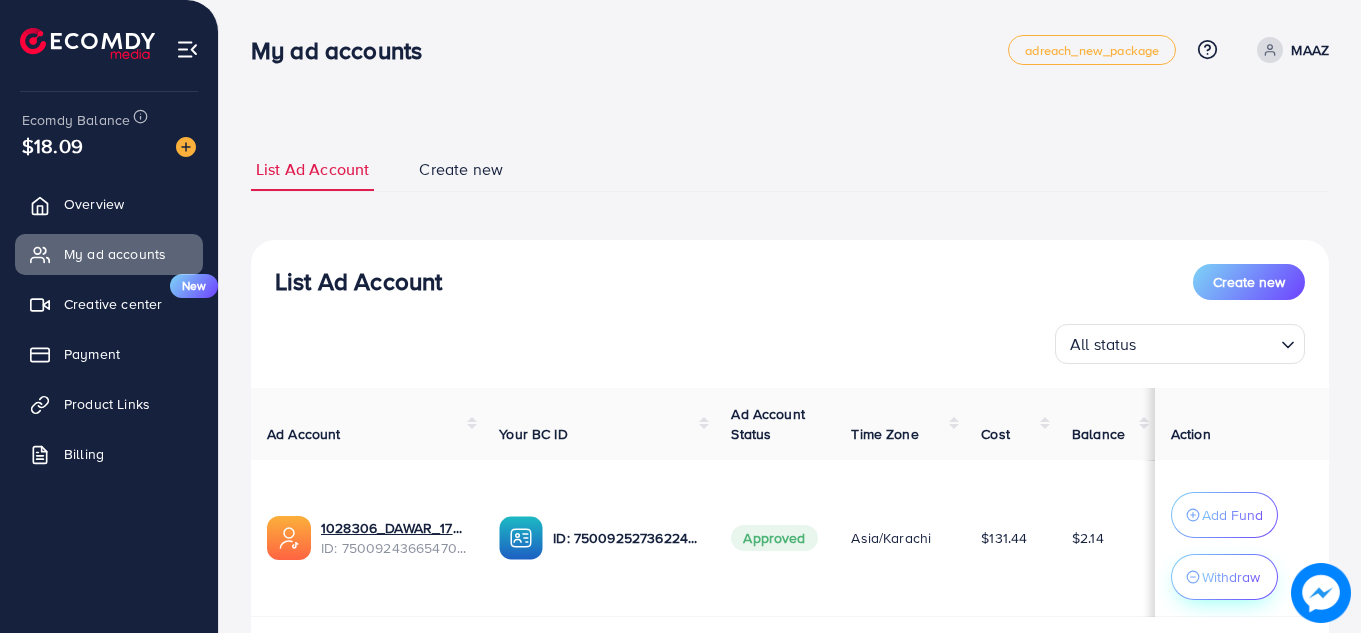 click on "Withdraw" at bounding box center [1231, 577] 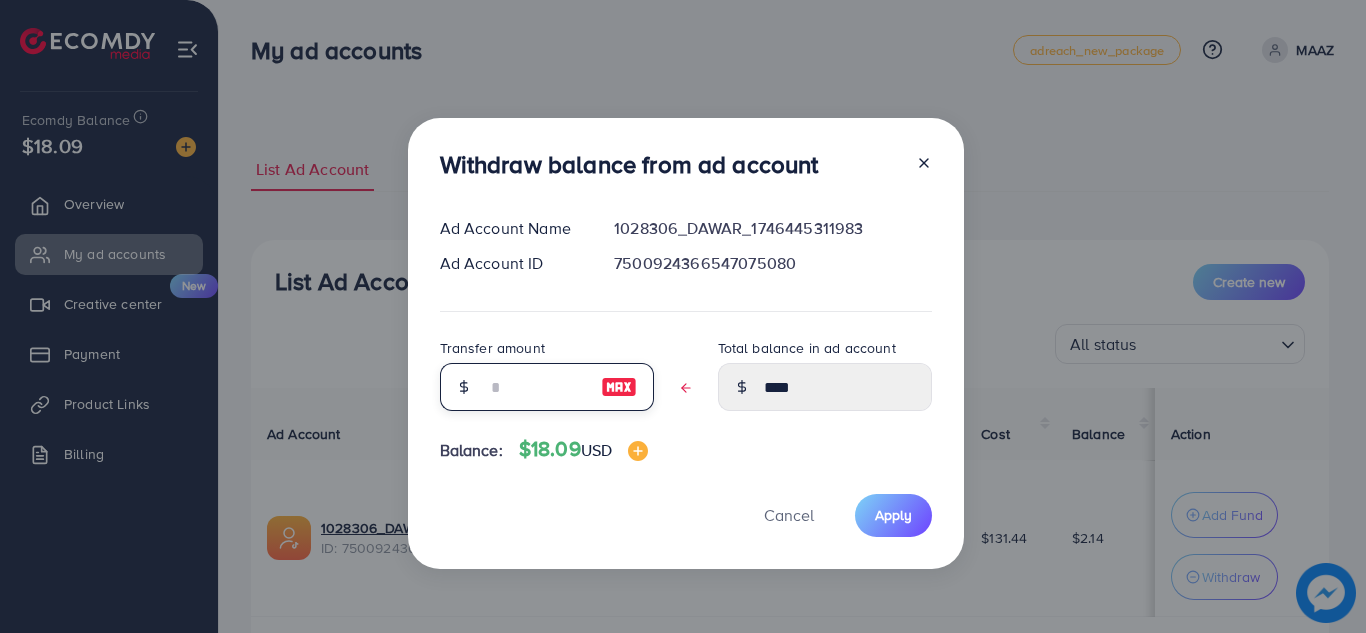 click at bounding box center [536, 387] 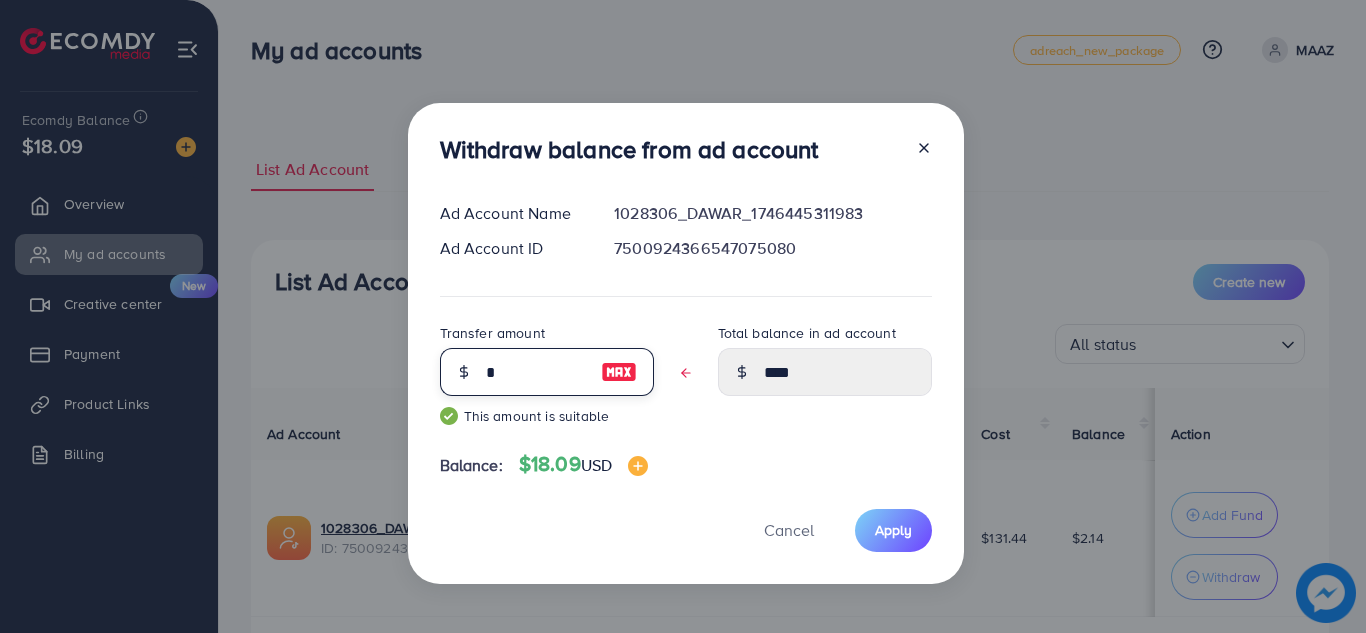 type on "****" 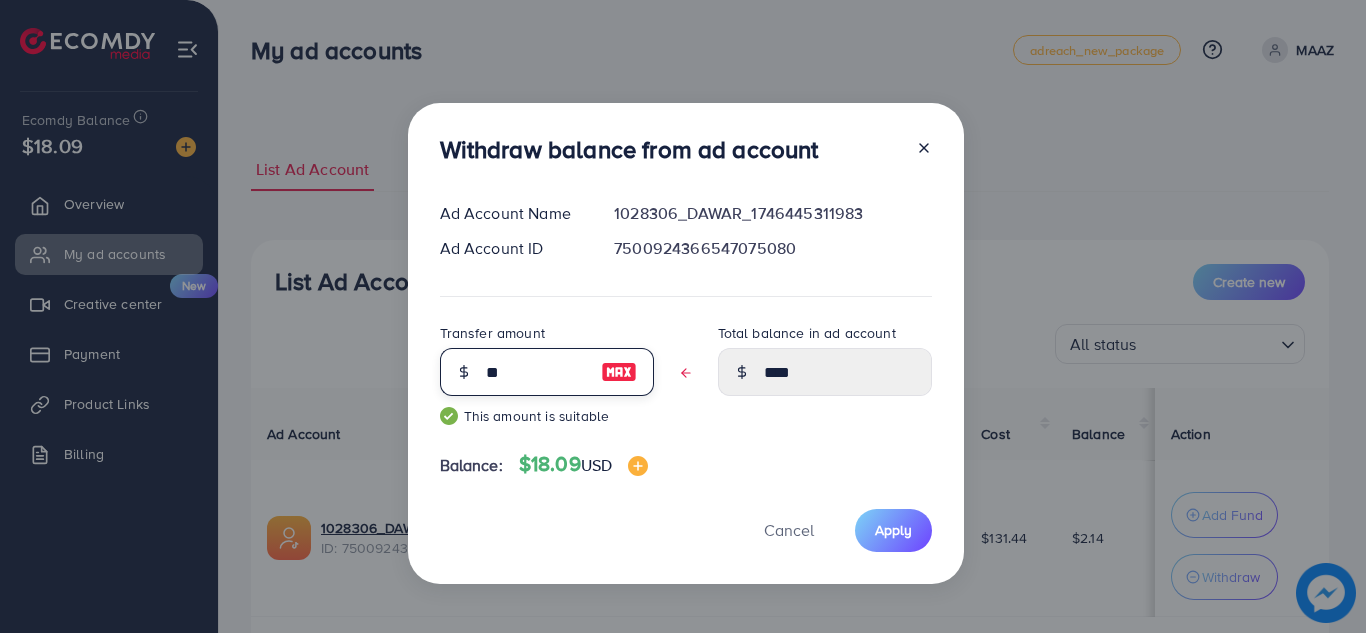 type on "***" 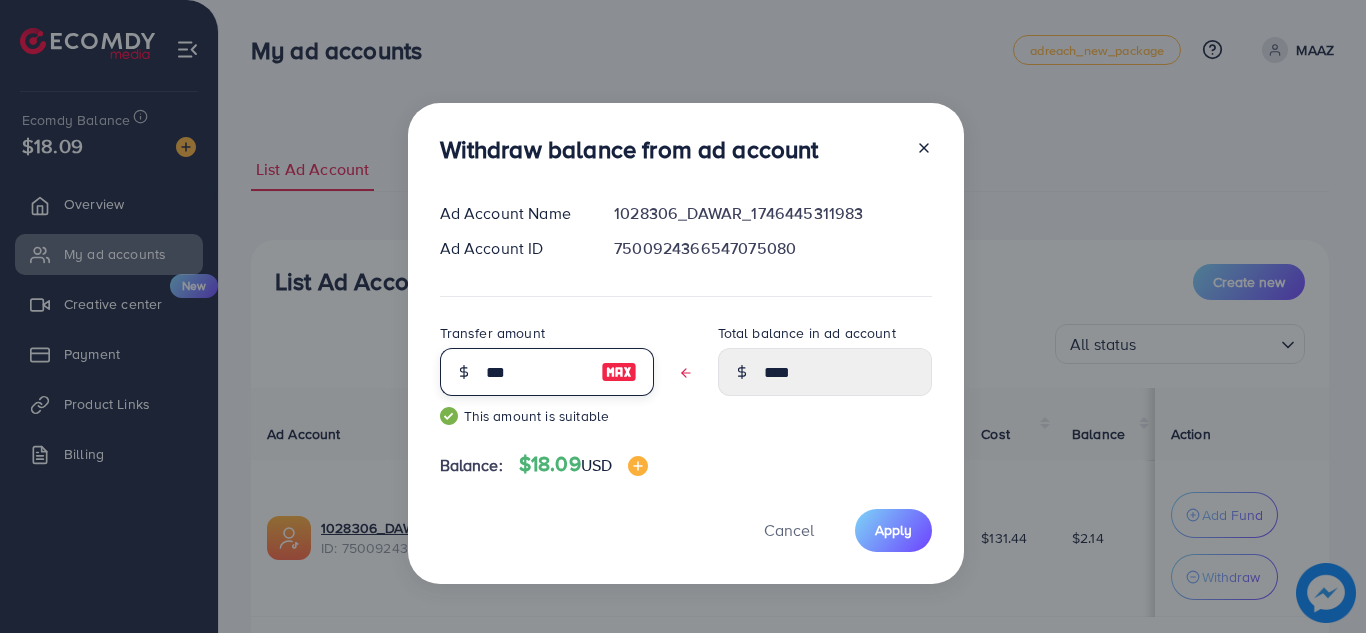 type on "****" 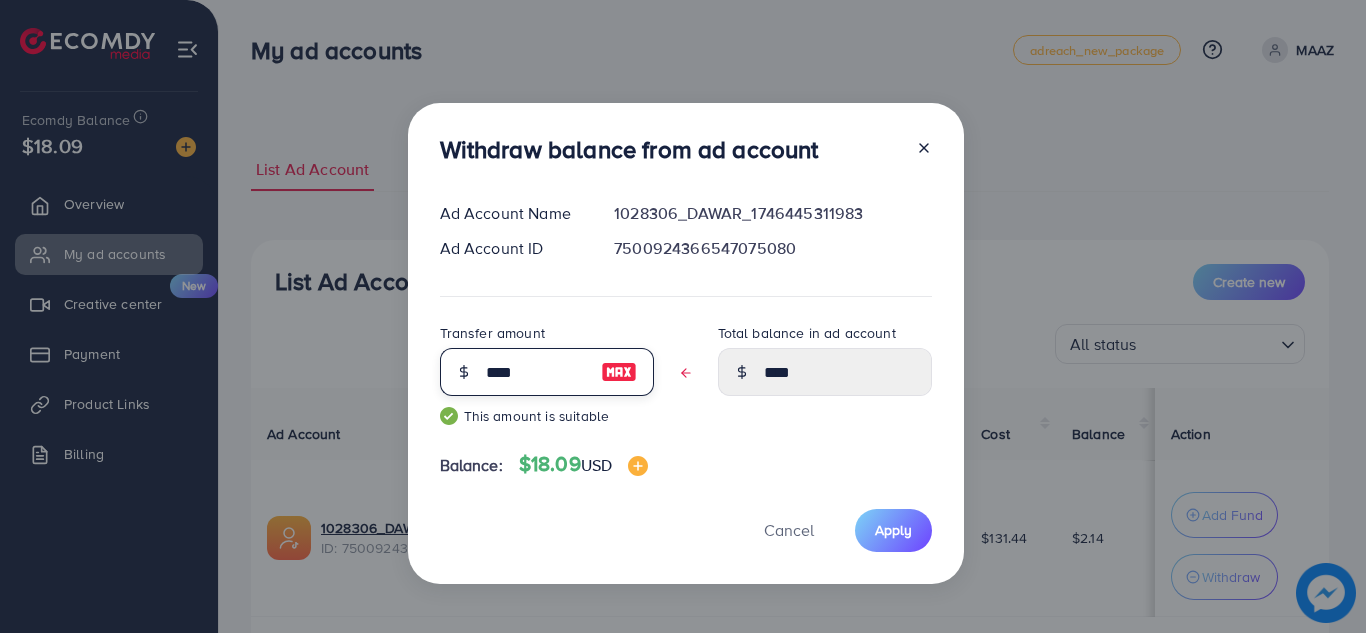 type on "****" 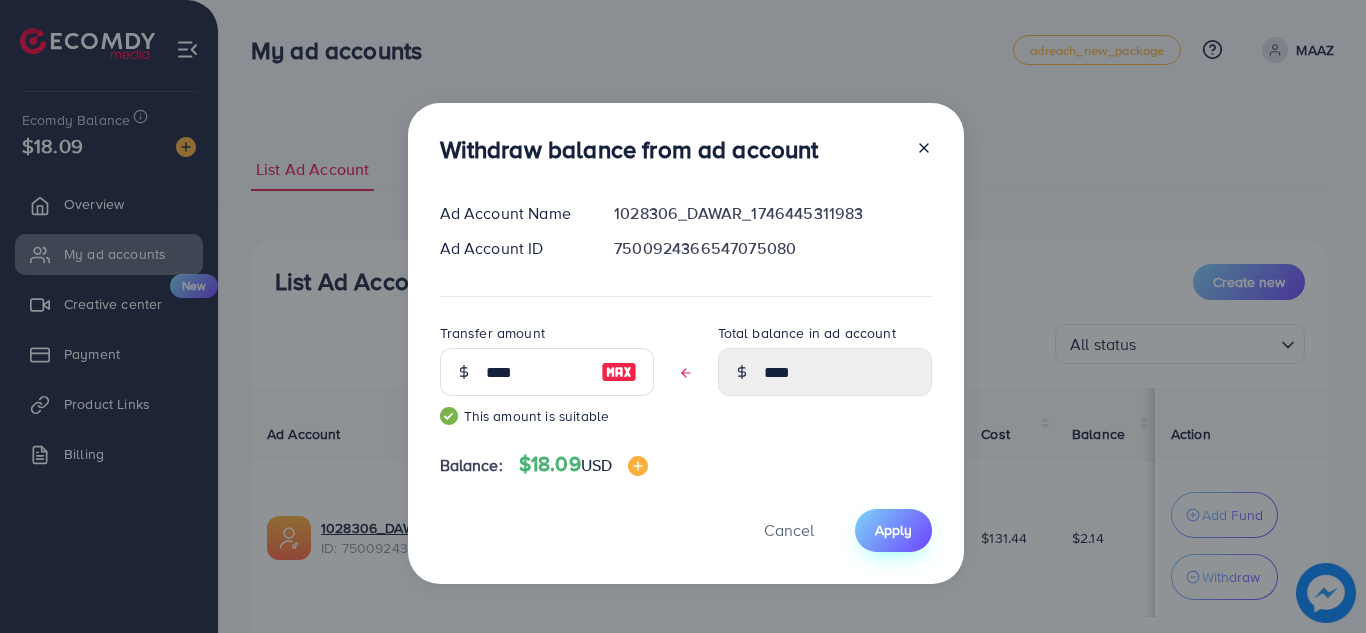 click on "Apply" at bounding box center [893, 530] 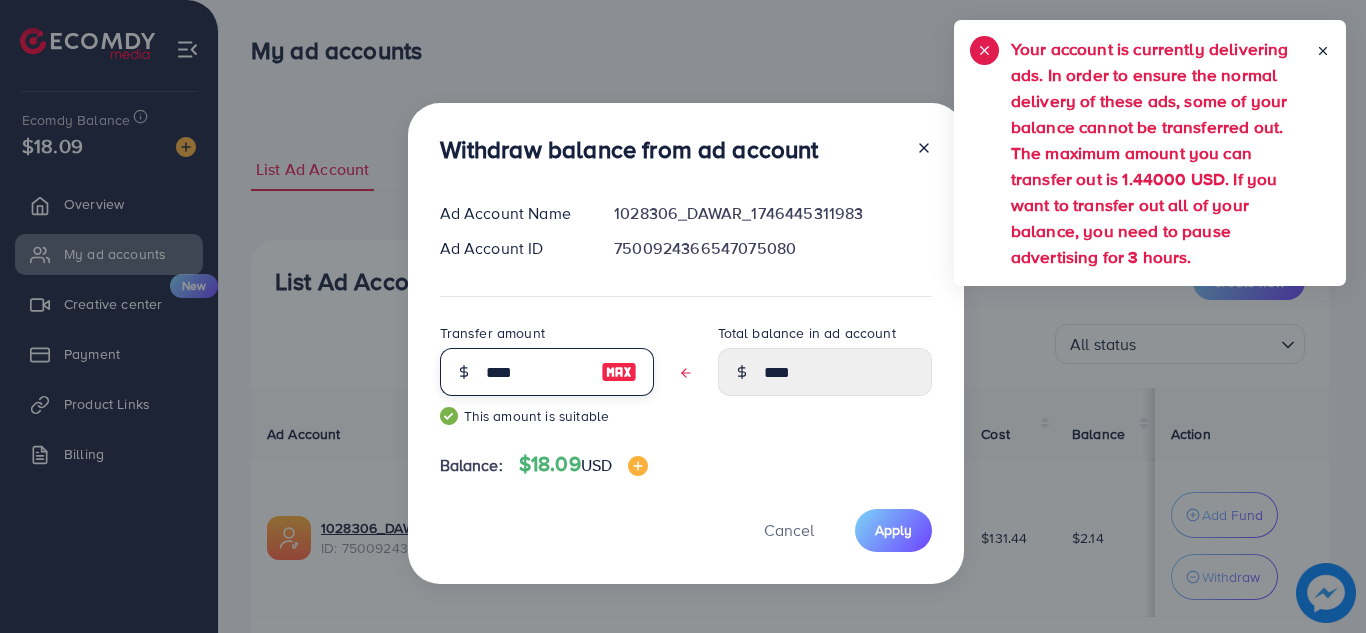 click on "****" at bounding box center [536, 372] 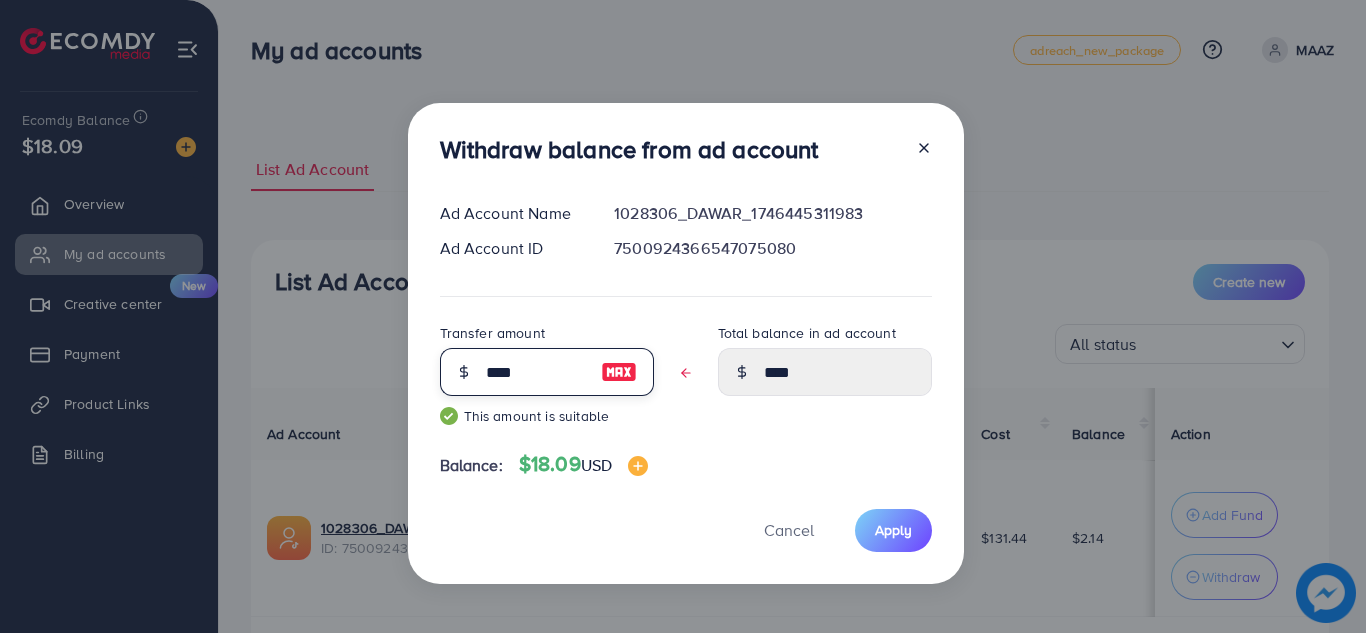 type on "***" 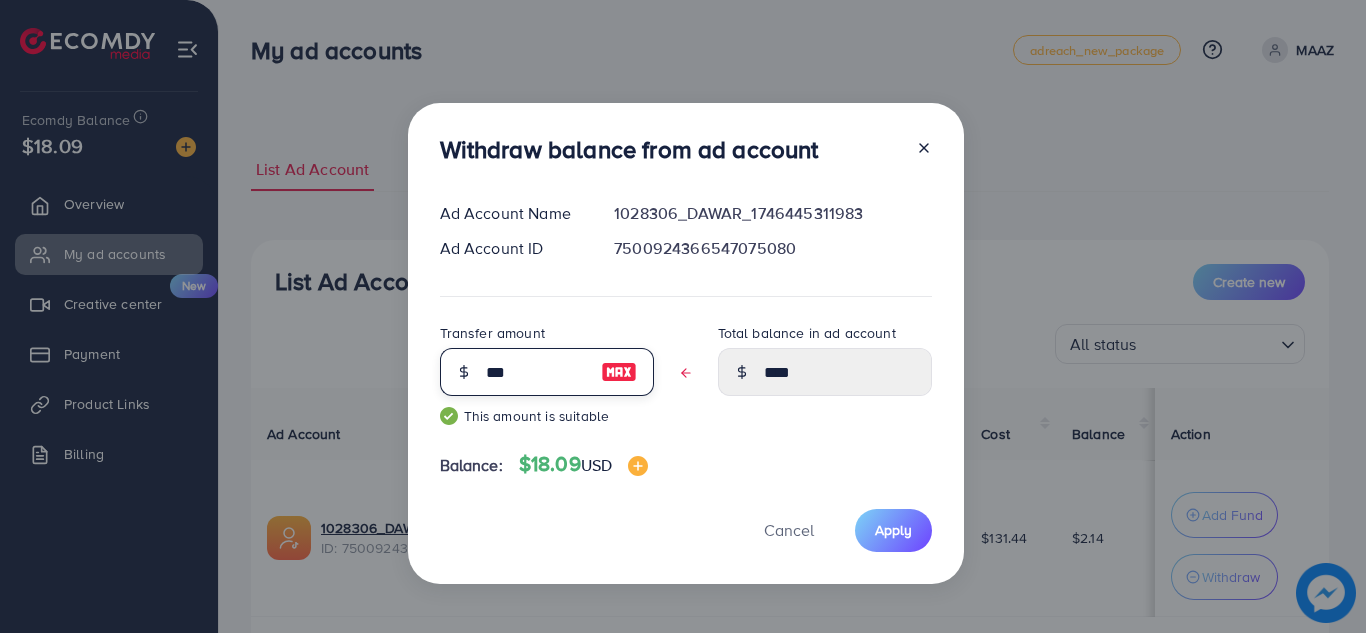 type on "****" 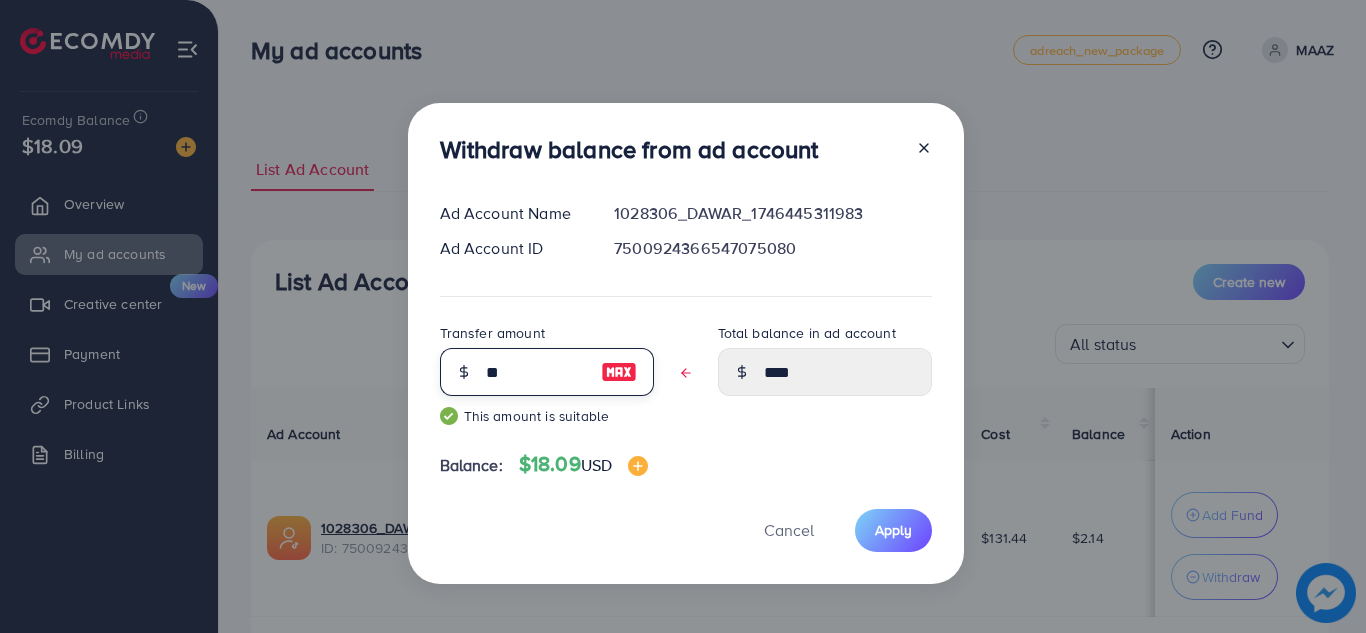 type on "****" 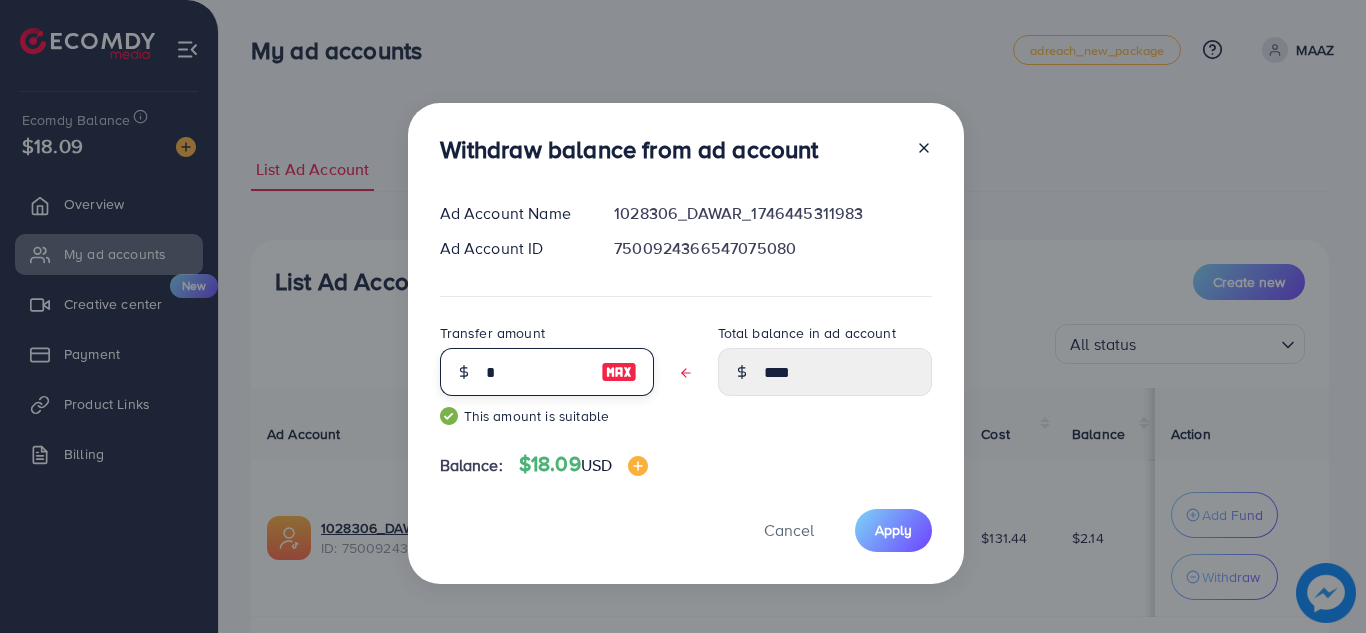 type 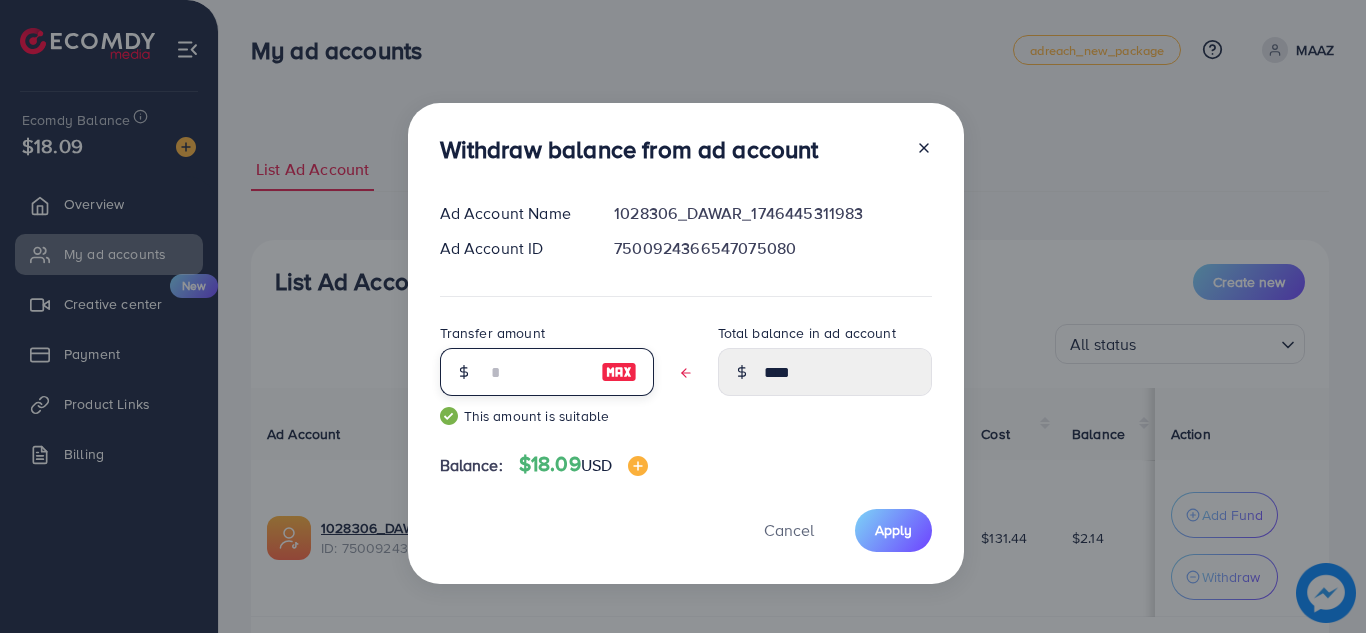 type on "****" 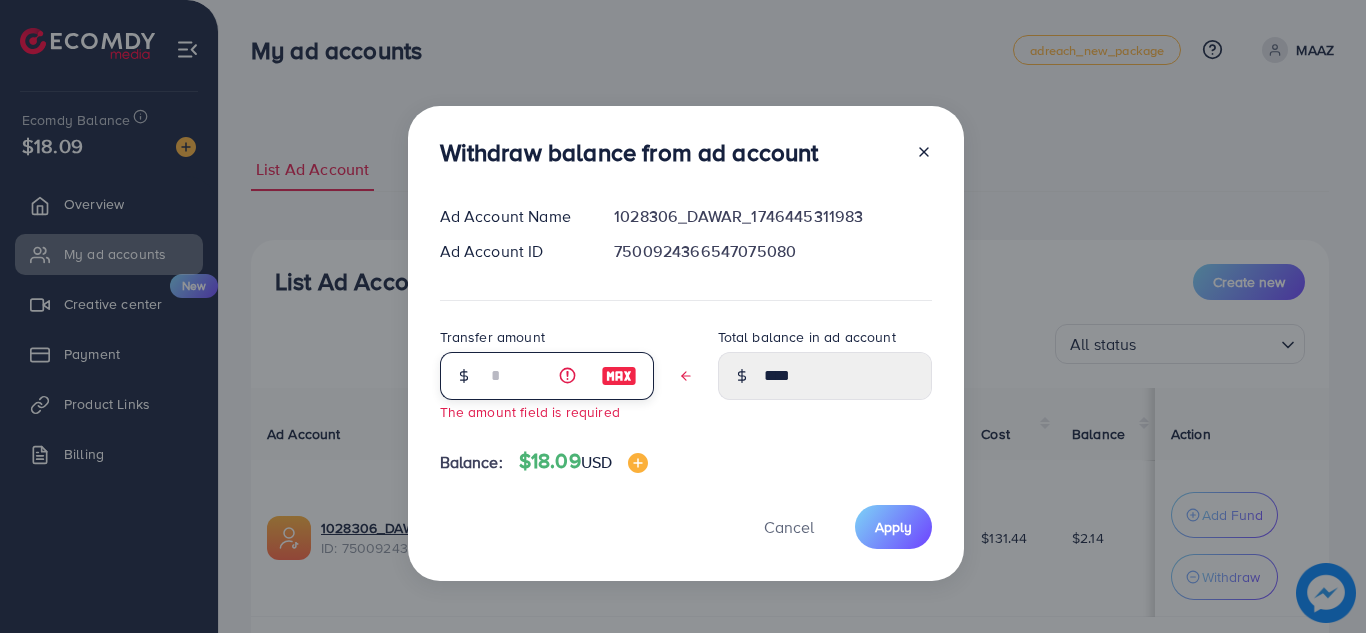 type on "*" 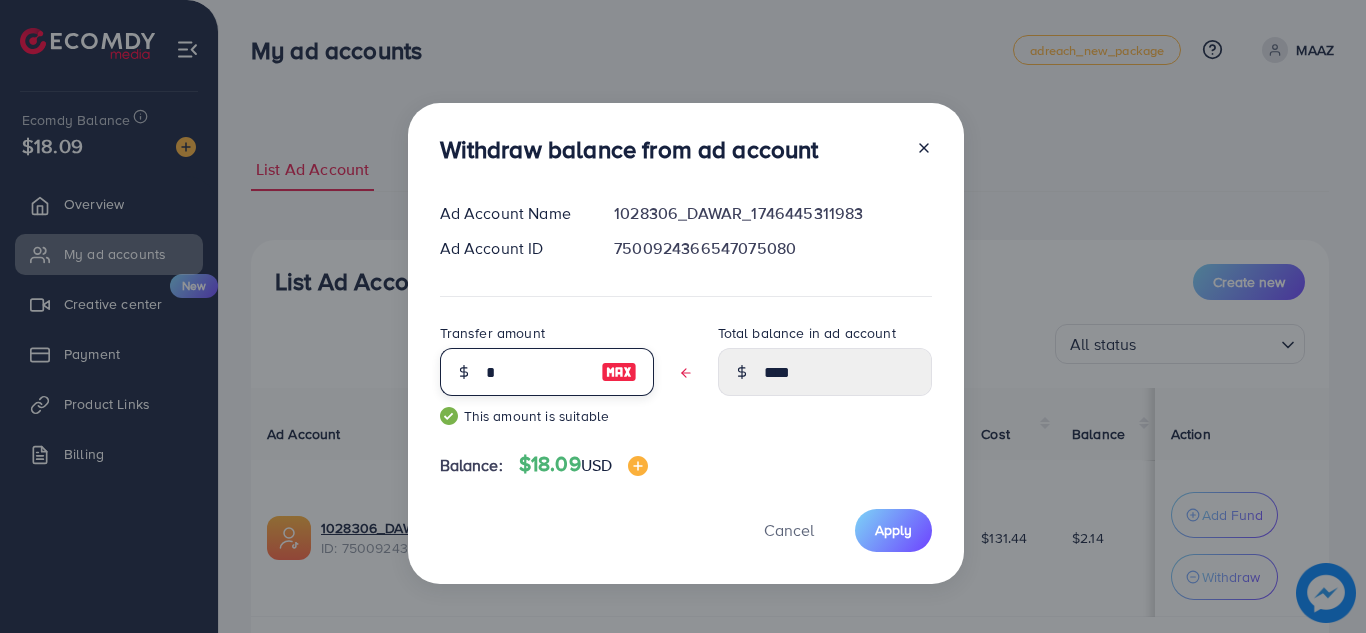 type on "****" 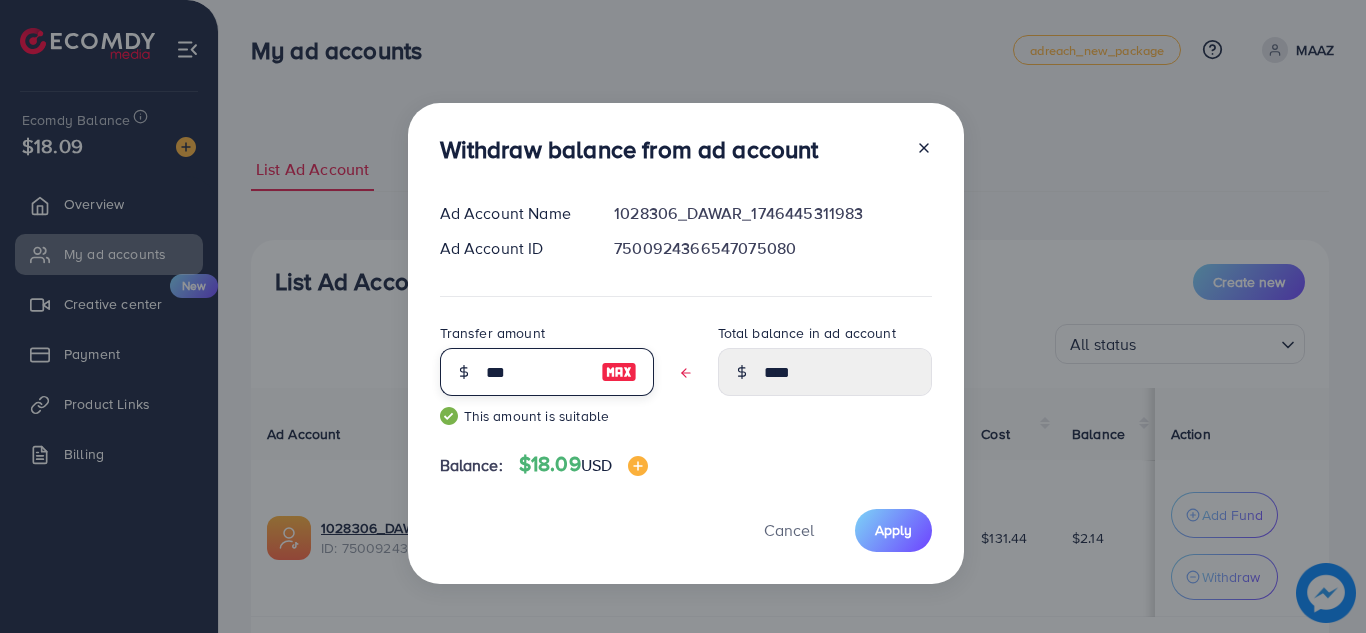 type on "****" 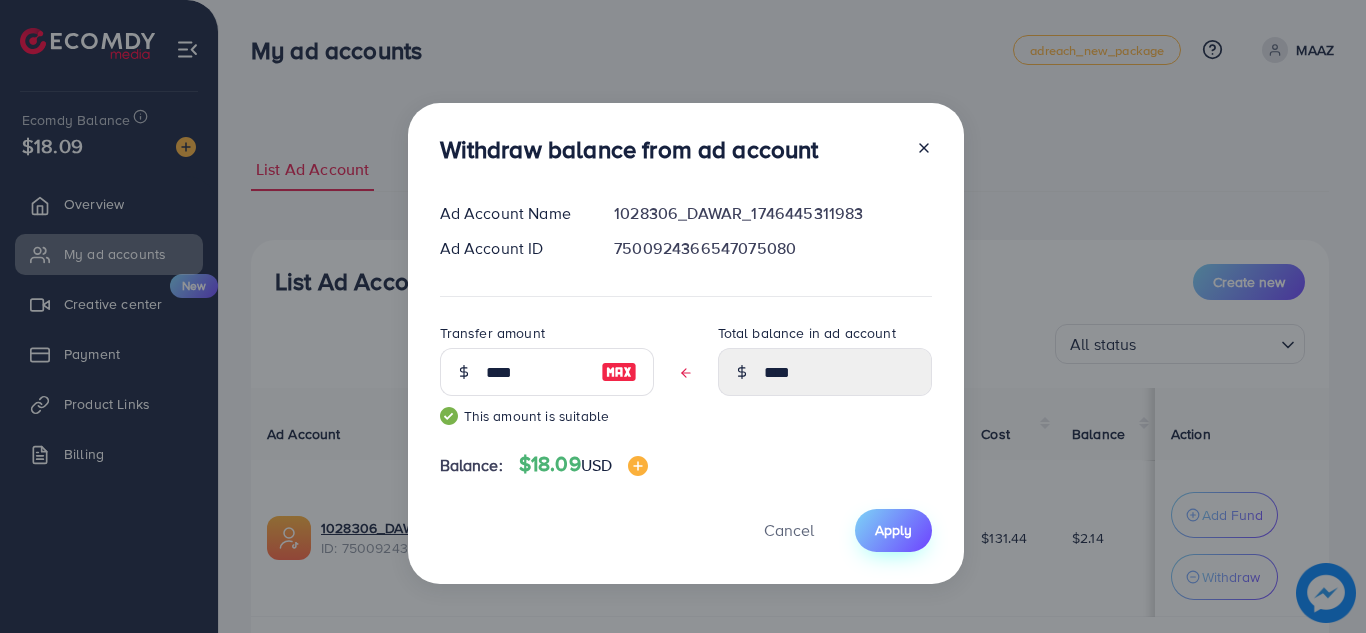 click on "Apply" at bounding box center (893, 530) 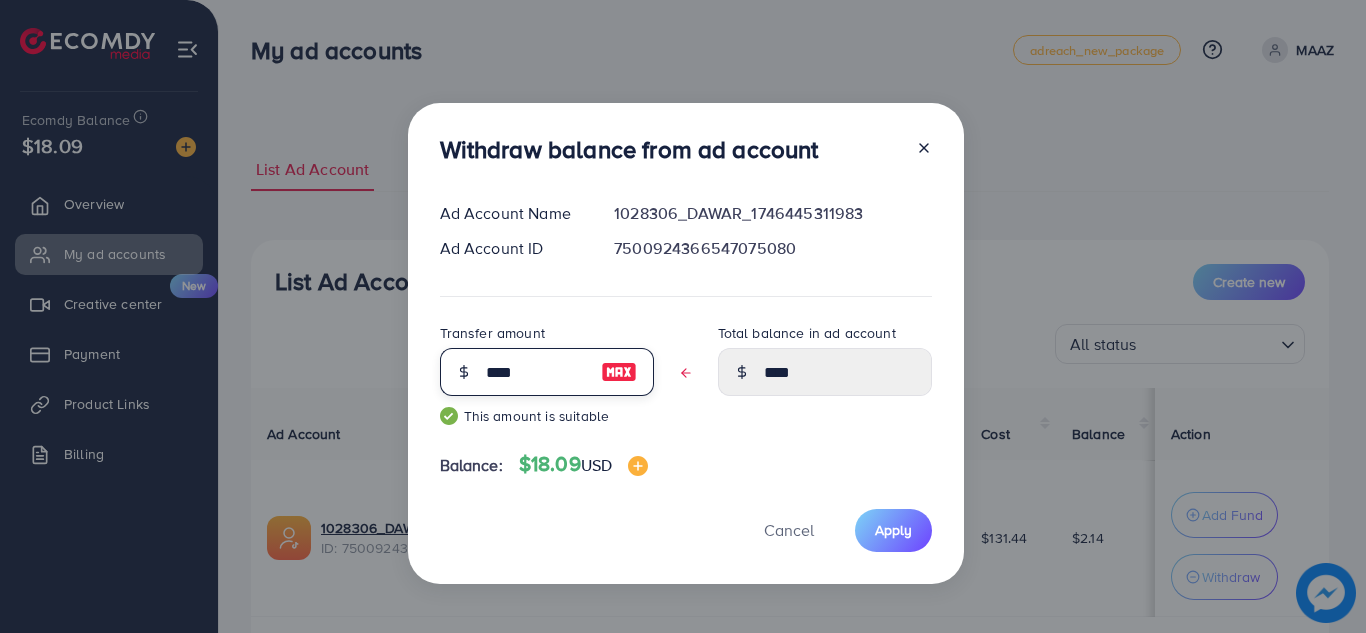 click on "****" at bounding box center (536, 372) 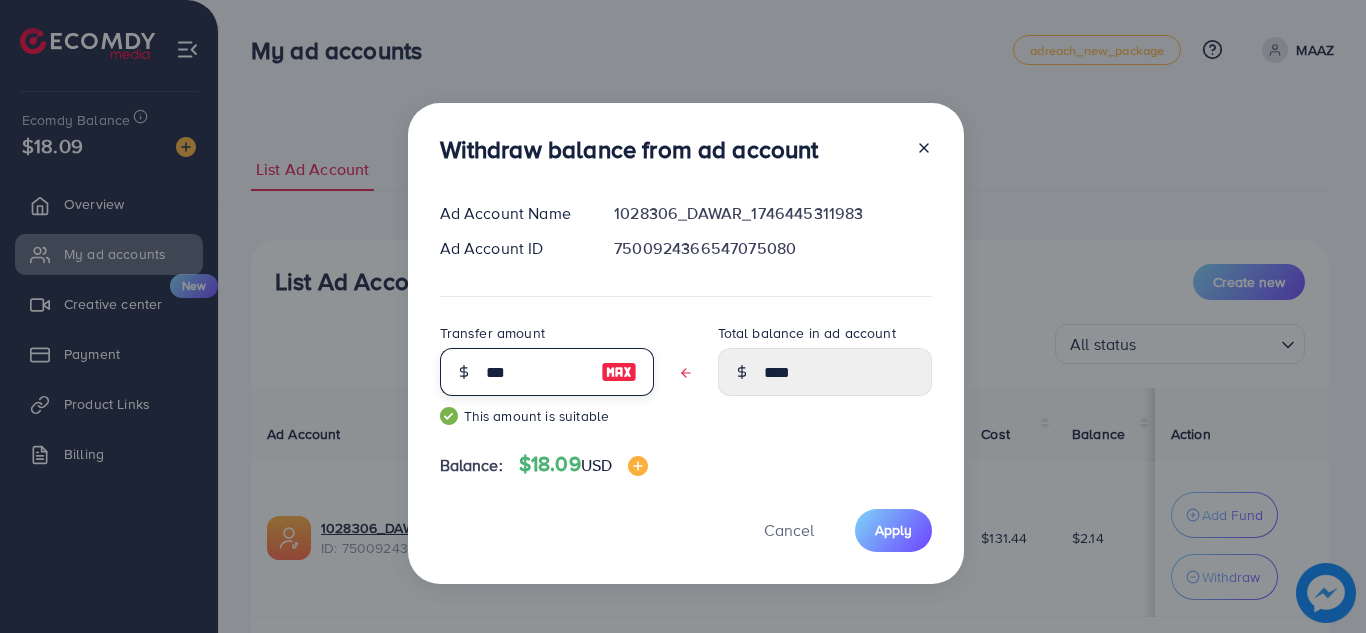 type on "**" 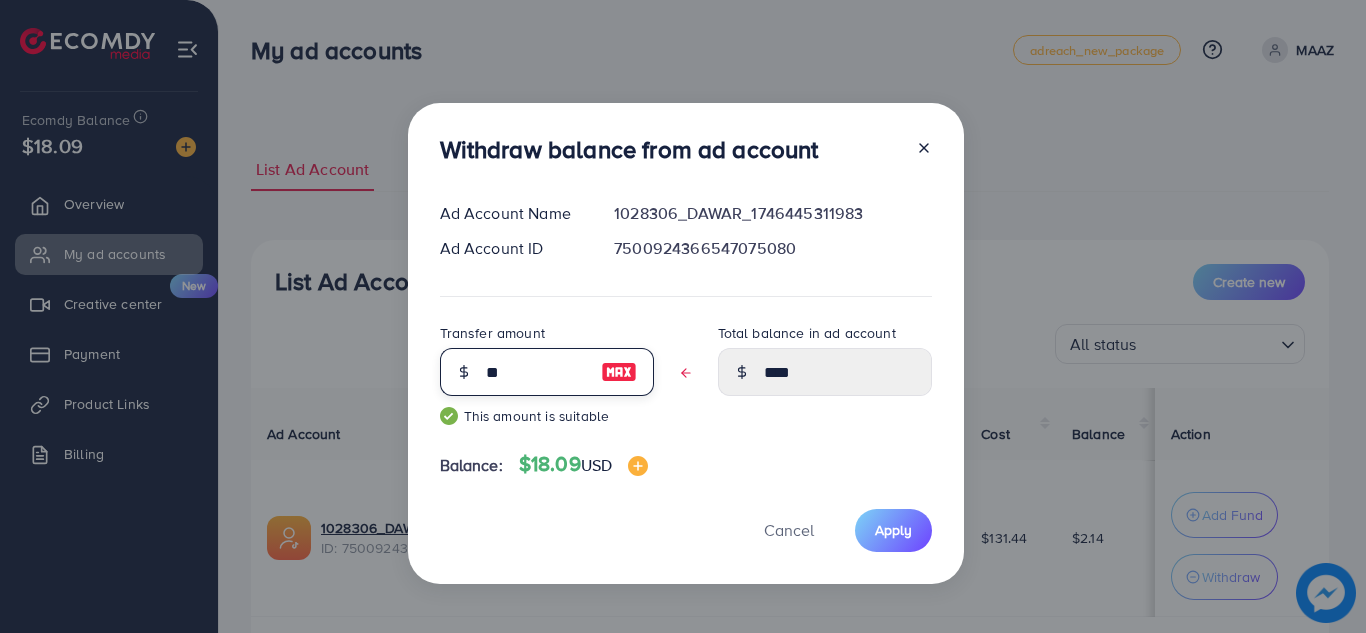 type on "****" 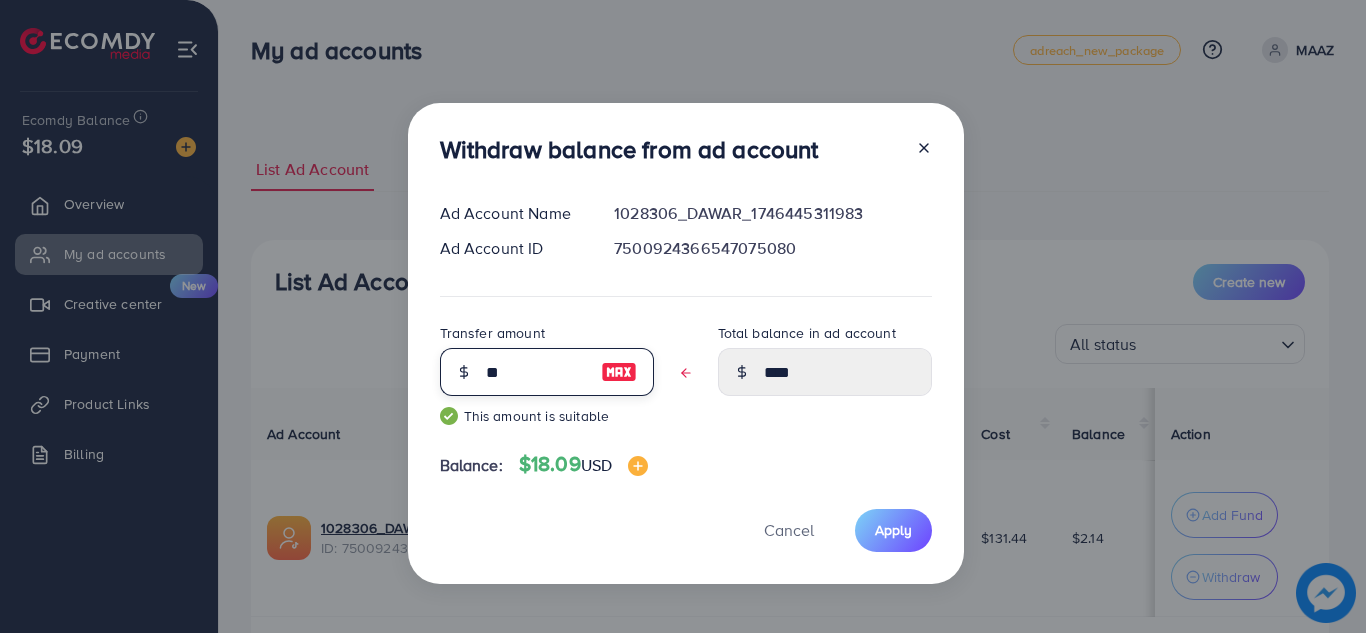 type on "***" 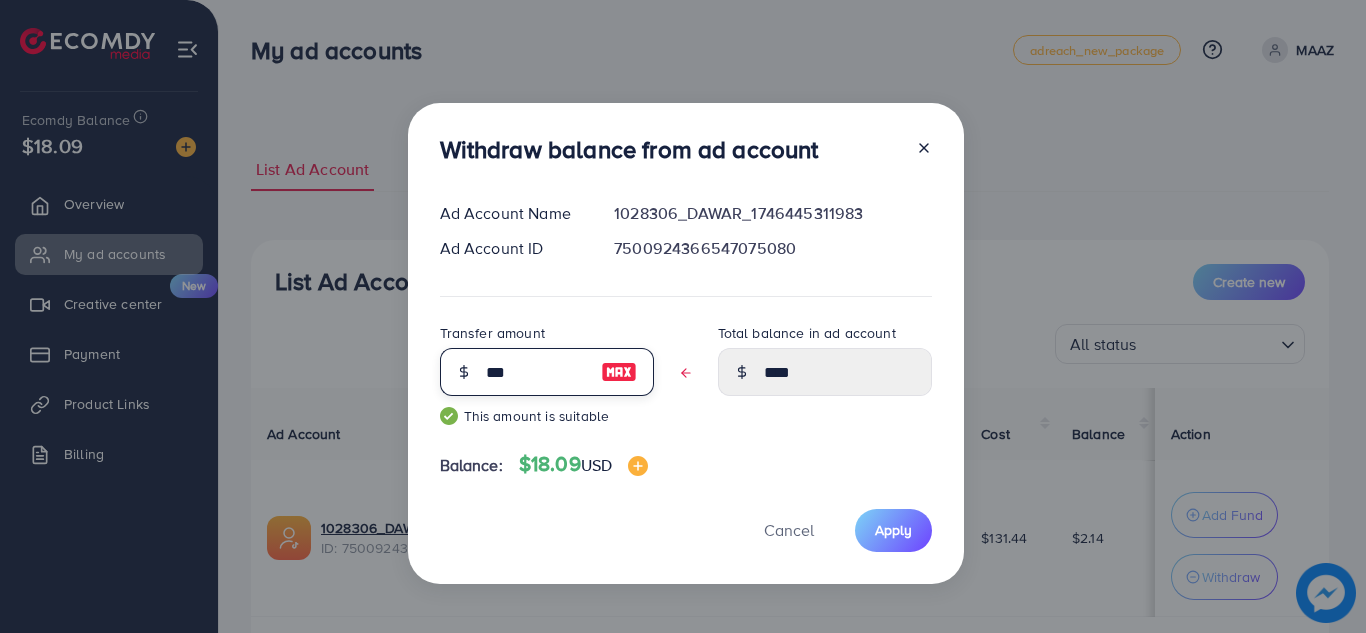type on "****" 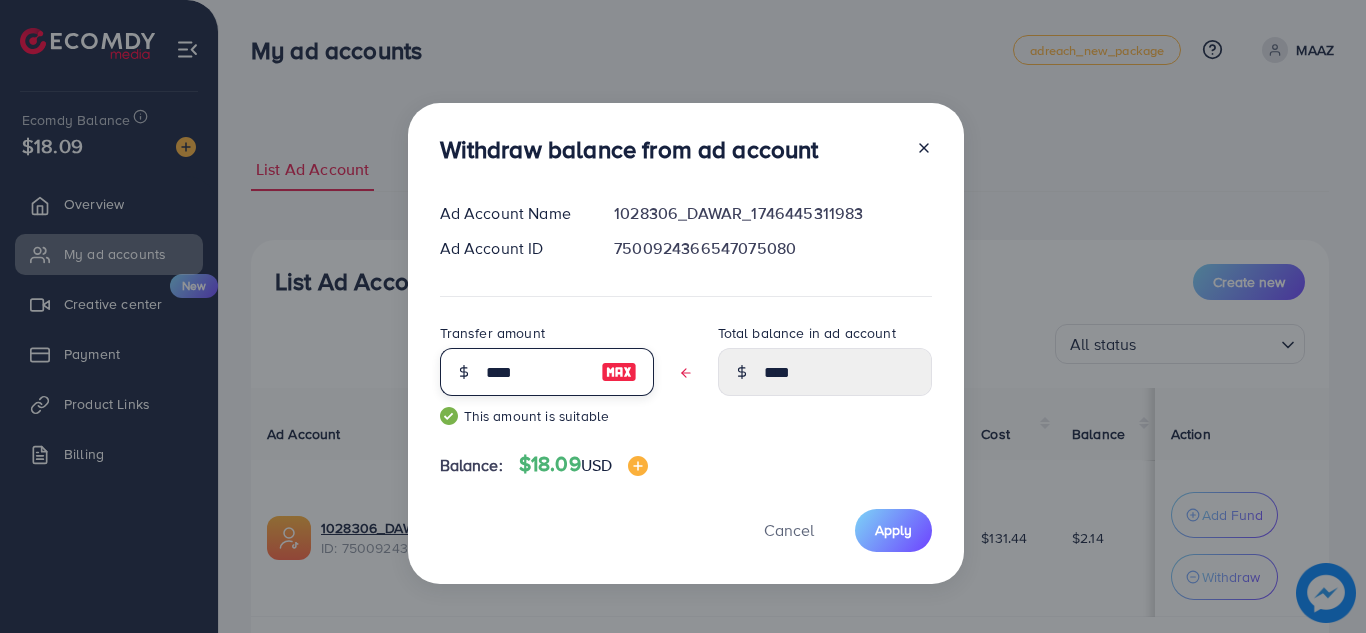 type on "****" 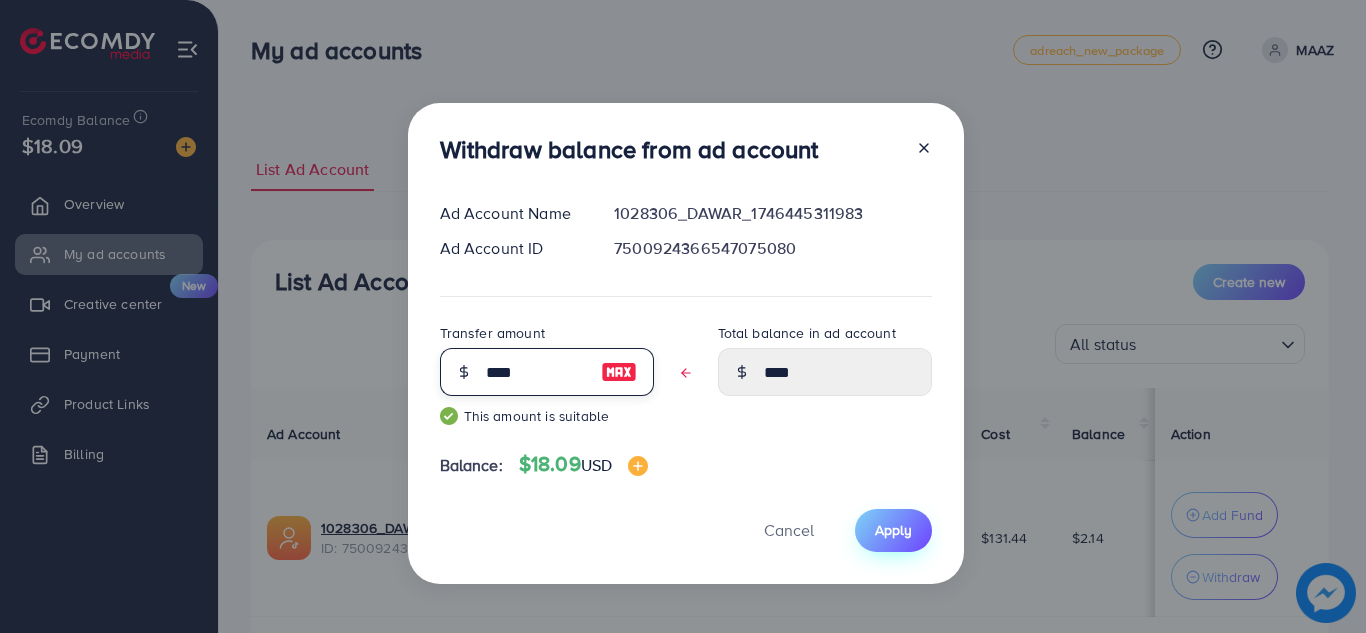 type on "****" 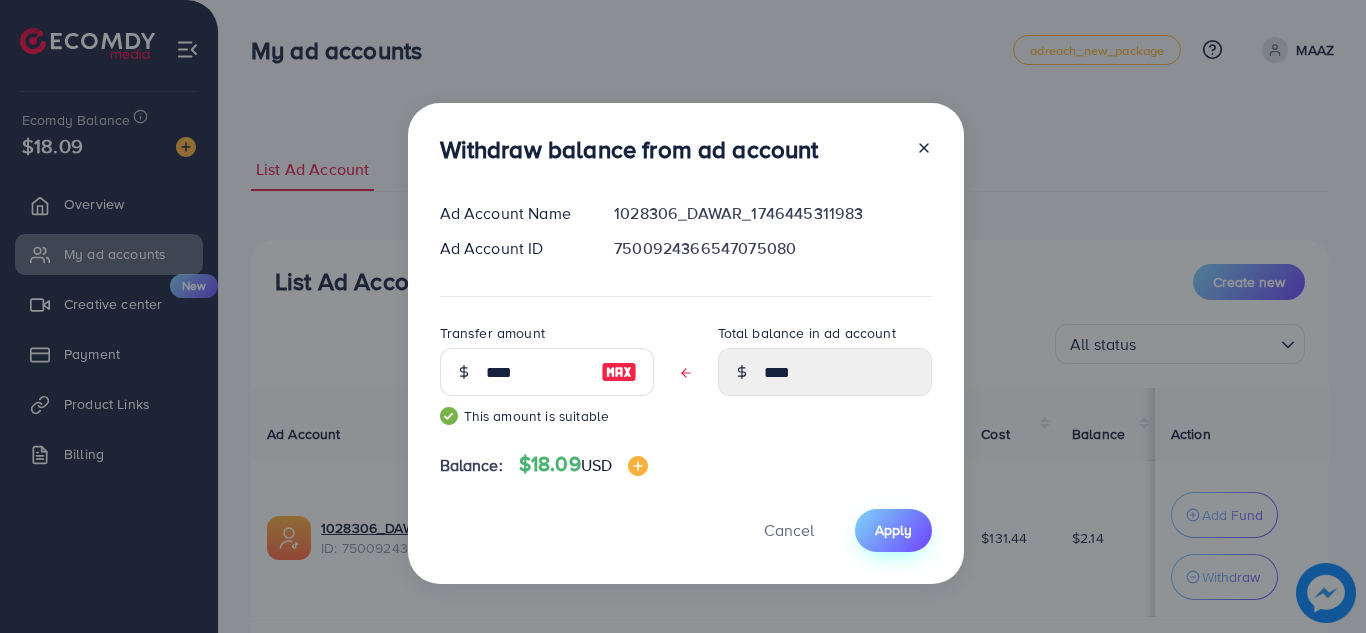 click on "Apply" at bounding box center [893, 530] 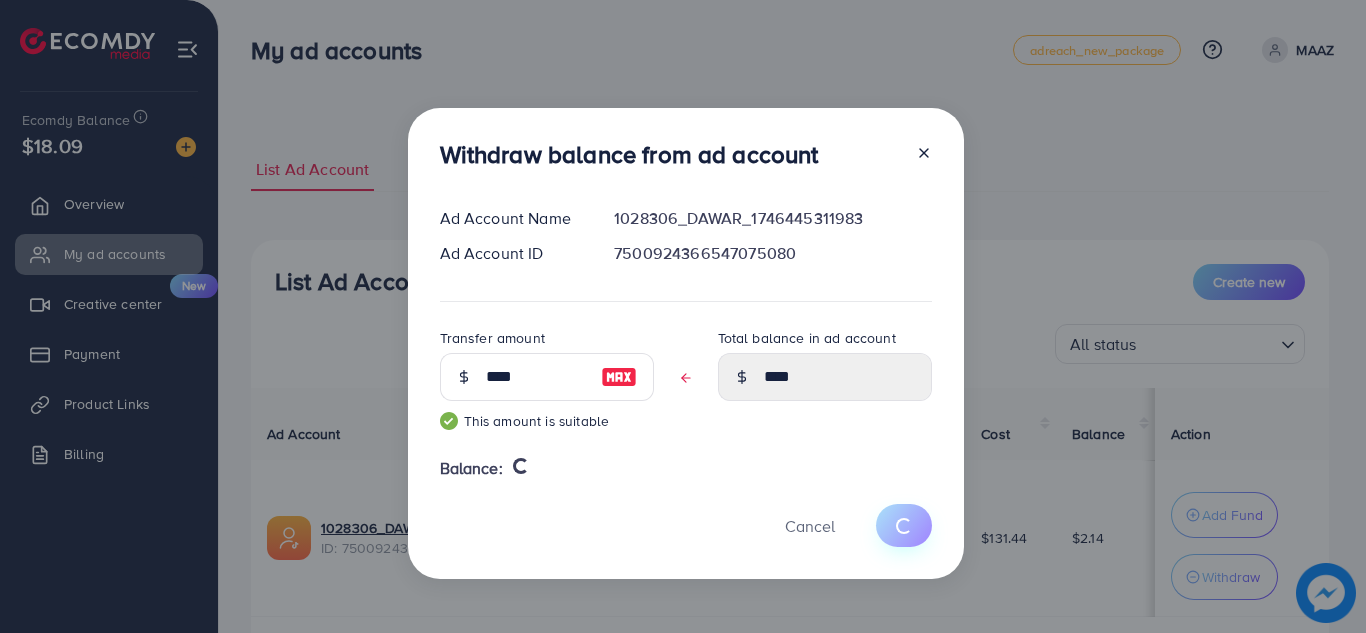type 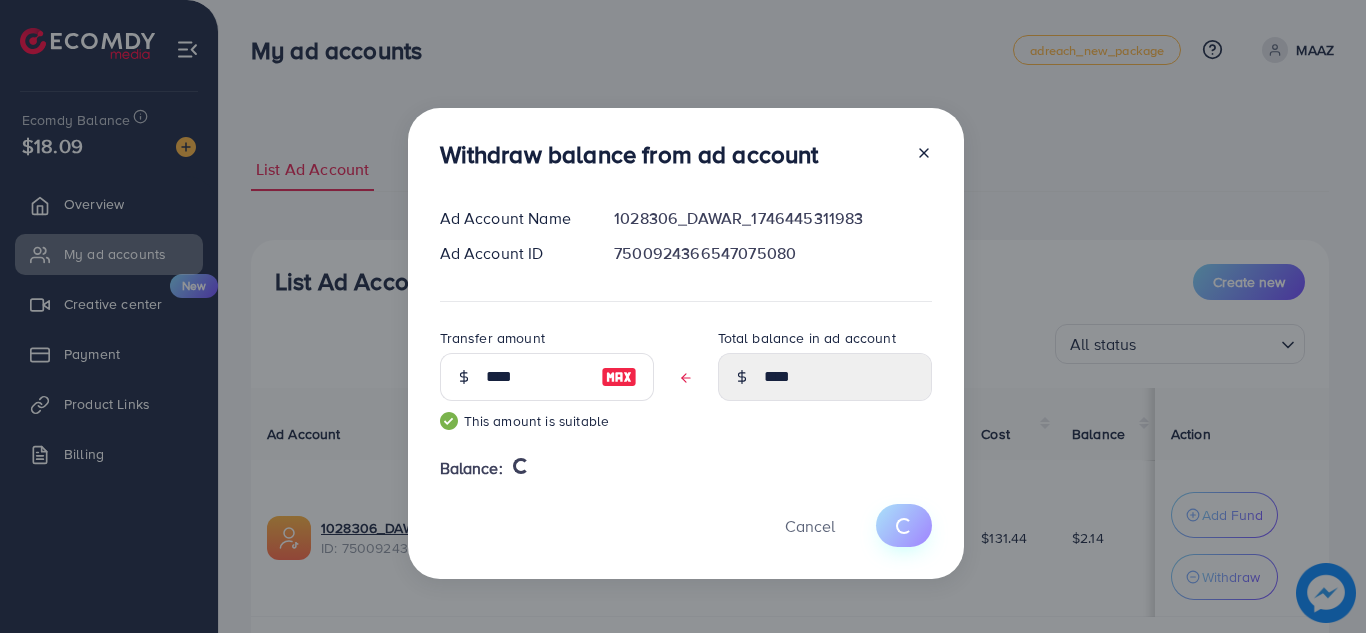 type on "****" 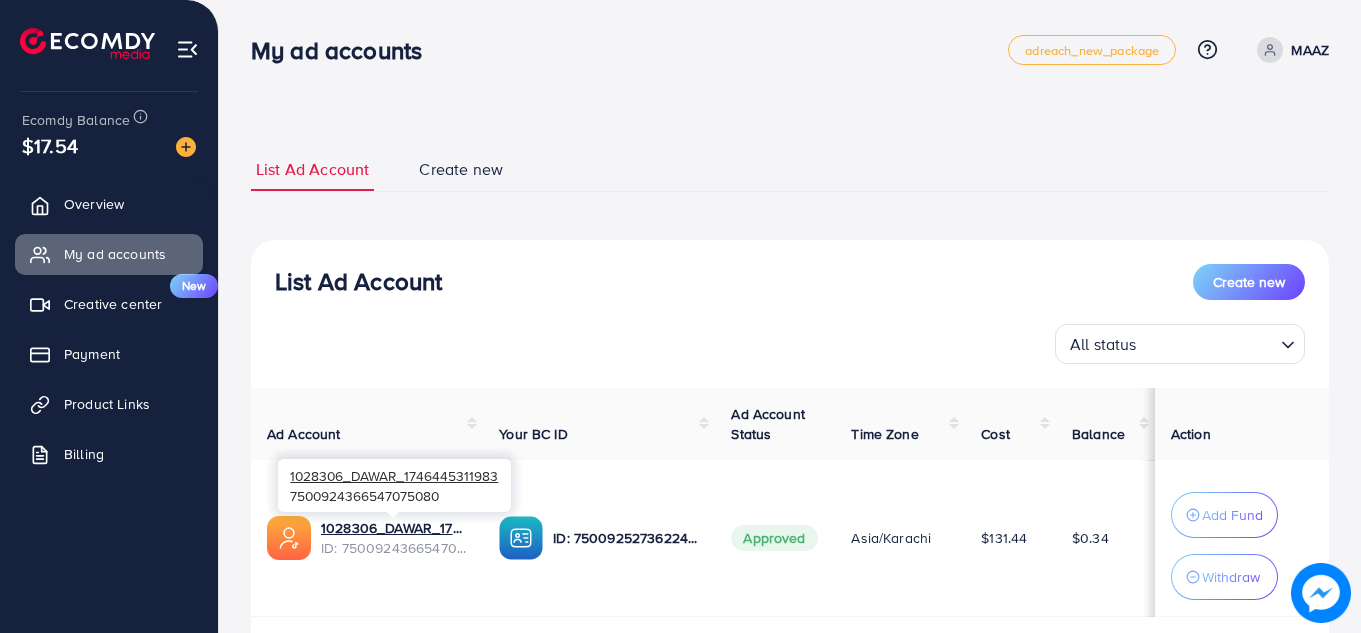click on "[ACCOUNT_NAME] [ACCOUNT_ID]" at bounding box center [394, 485] 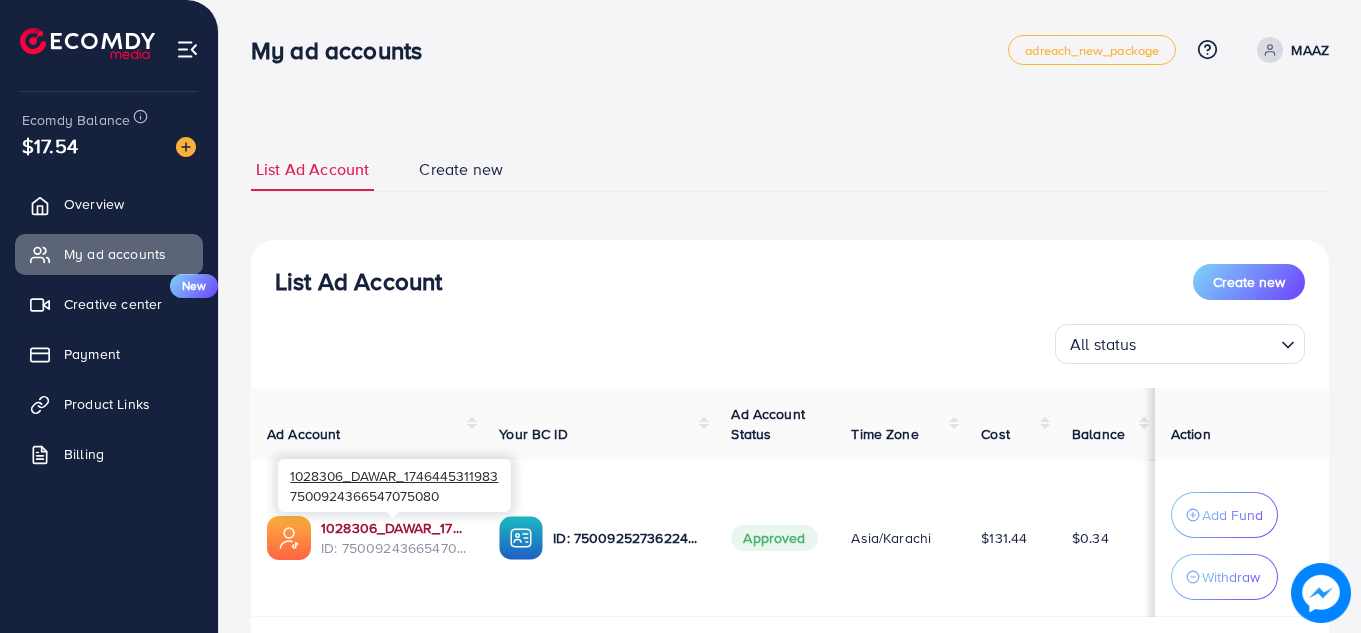 click on "1028306_DAWAR_1746445311983" at bounding box center [394, 528] 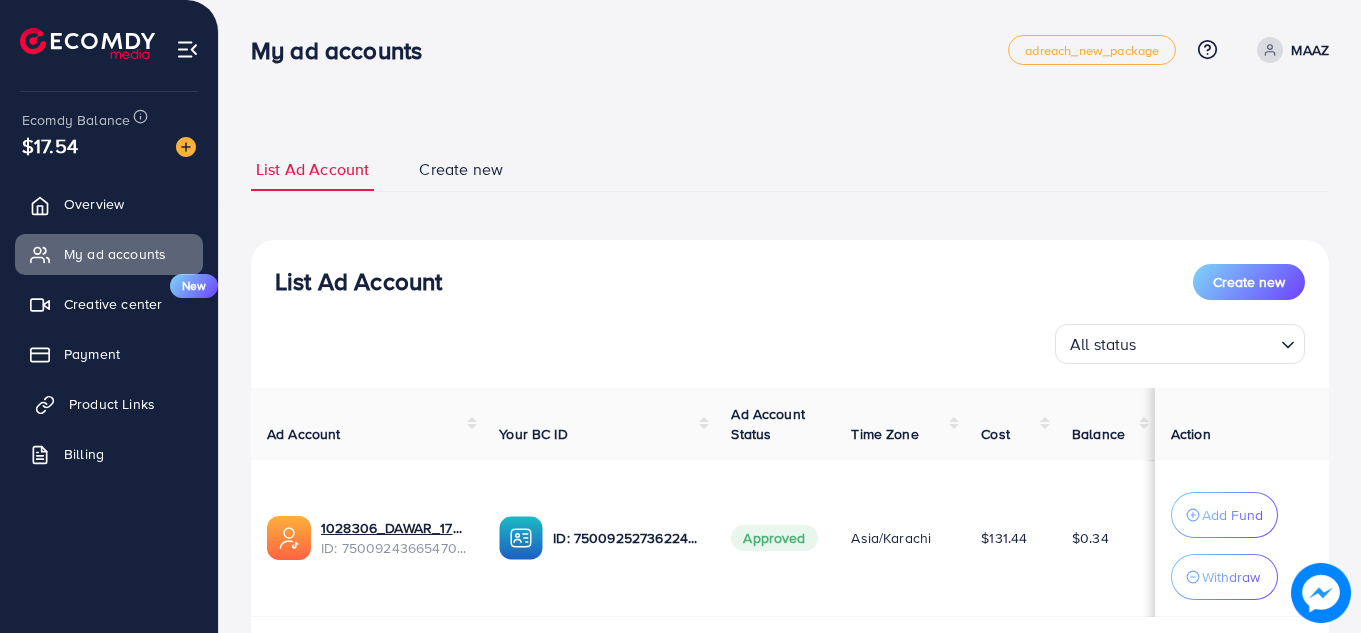 click on "Product Links" at bounding box center [112, 404] 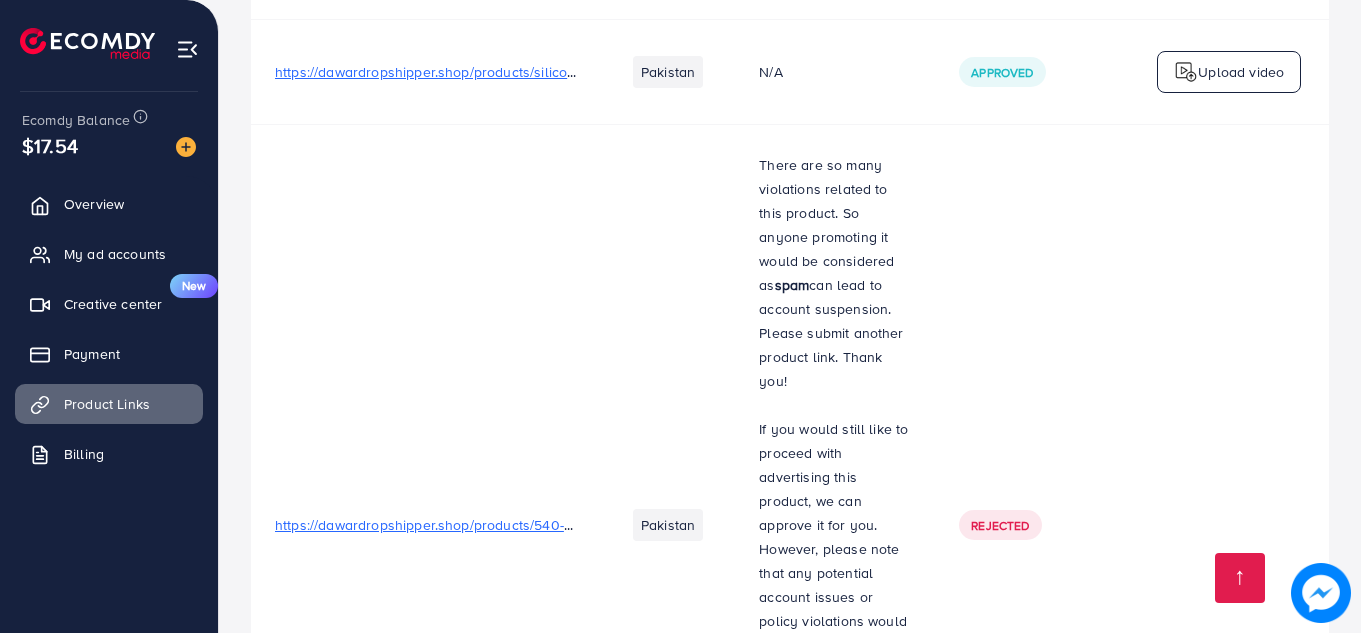 scroll, scrollTop: 4678, scrollLeft: 0, axis: vertical 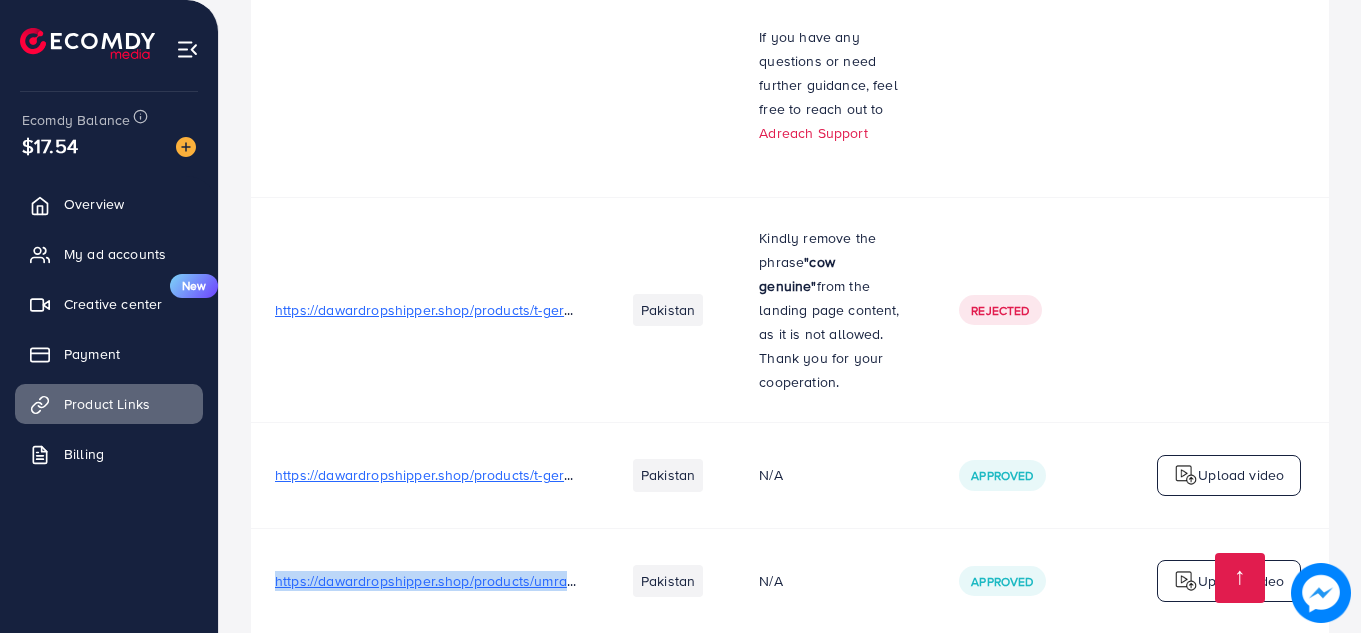 drag, startPoint x: 268, startPoint y: 481, endPoint x: 575, endPoint y: 488, distance: 307.0798 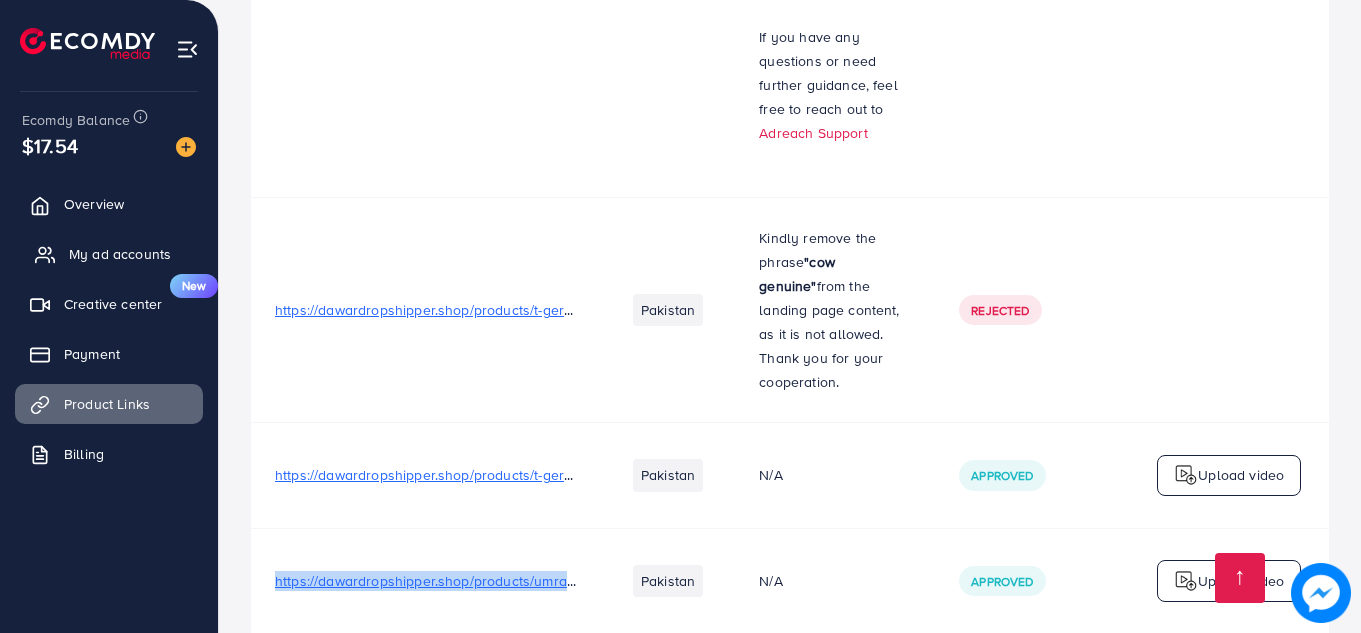 drag, startPoint x: 118, startPoint y: 267, endPoint x: 178, endPoint y: 237, distance: 67.08204 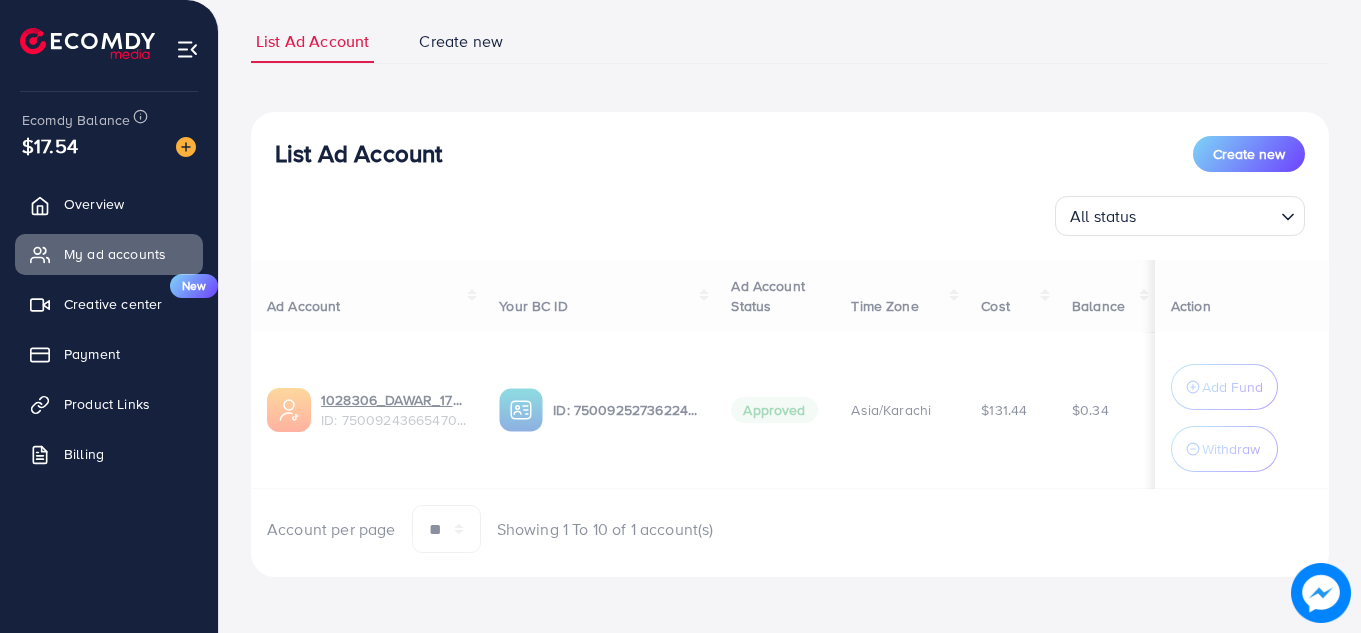 scroll, scrollTop: 0, scrollLeft: 0, axis: both 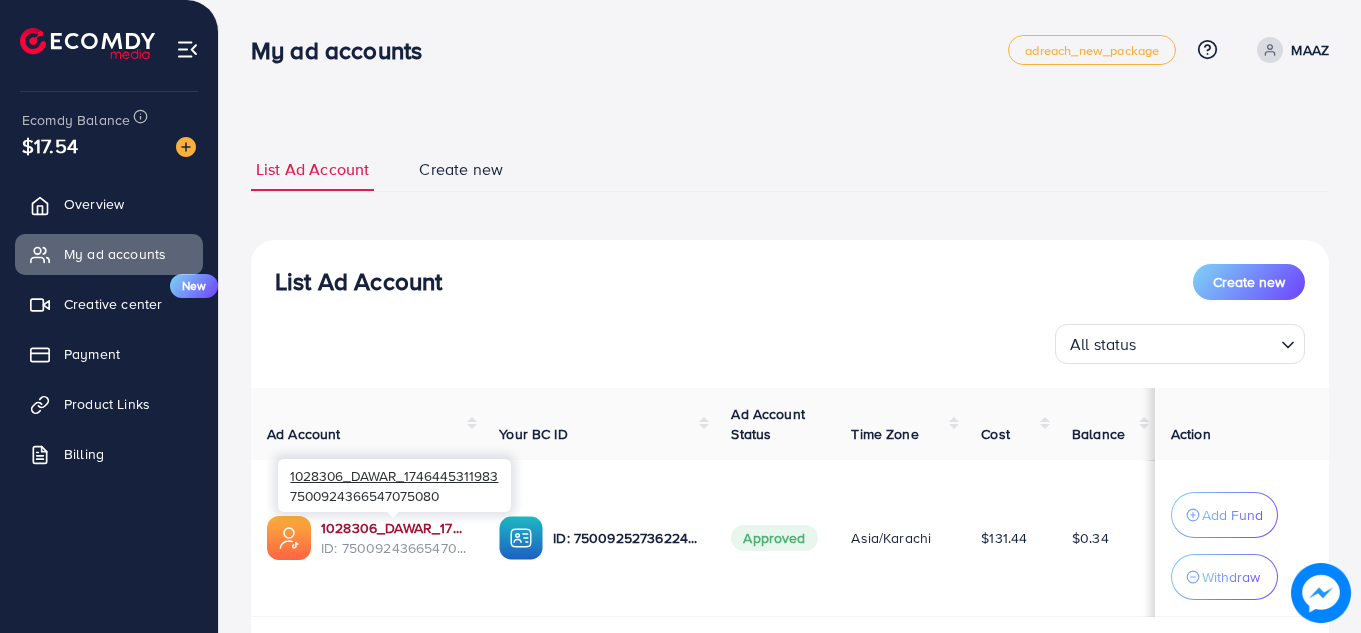 click on "1028306_DAWAR_1746445311983" at bounding box center [394, 528] 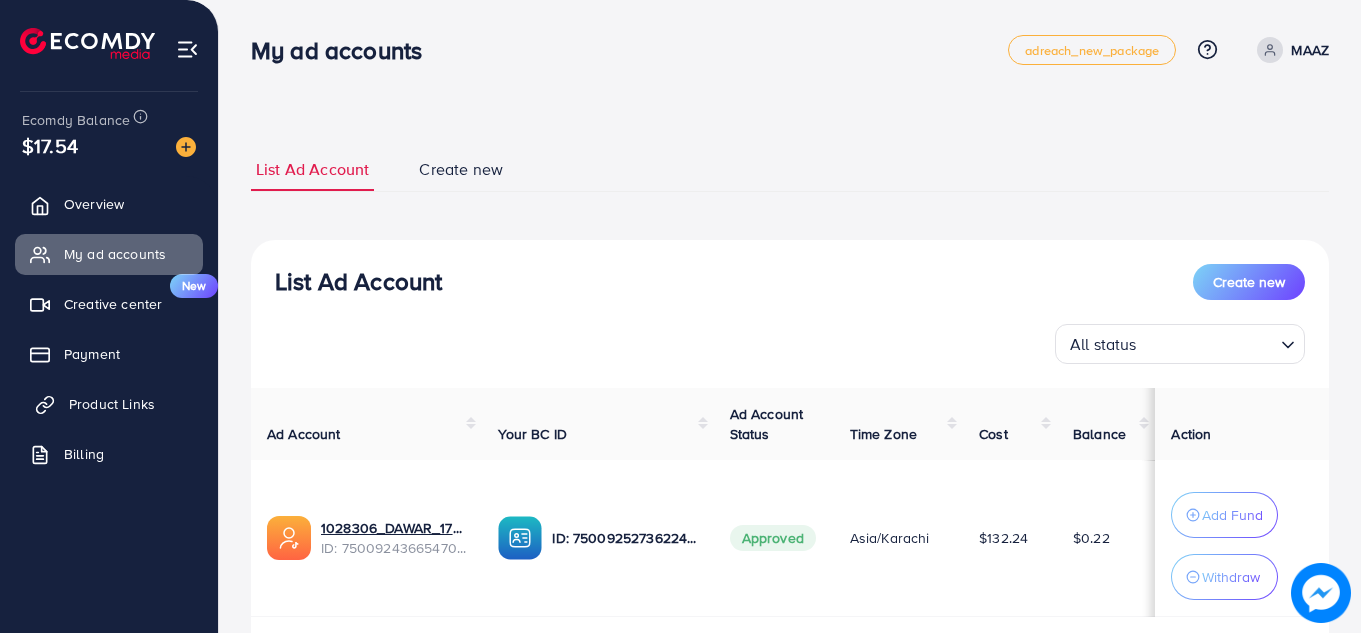 click on "Product Links" at bounding box center (112, 404) 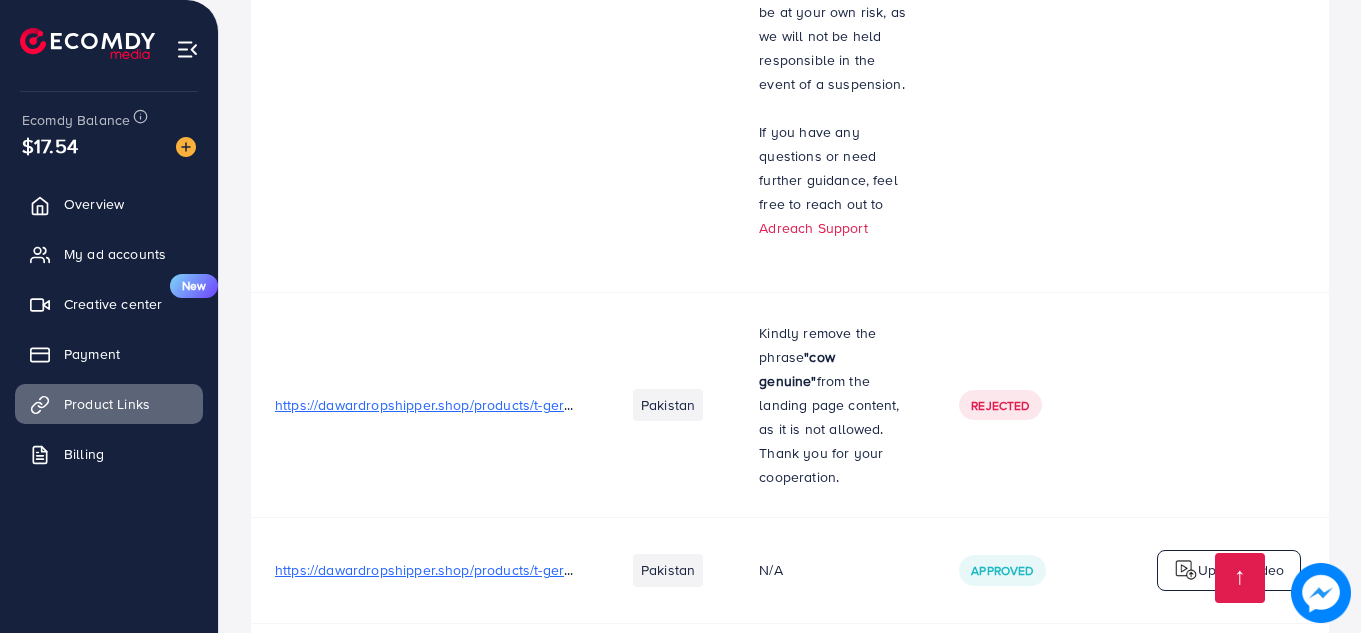 scroll, scrollTop: 4678, scrollLeft: 0, axis: vertical 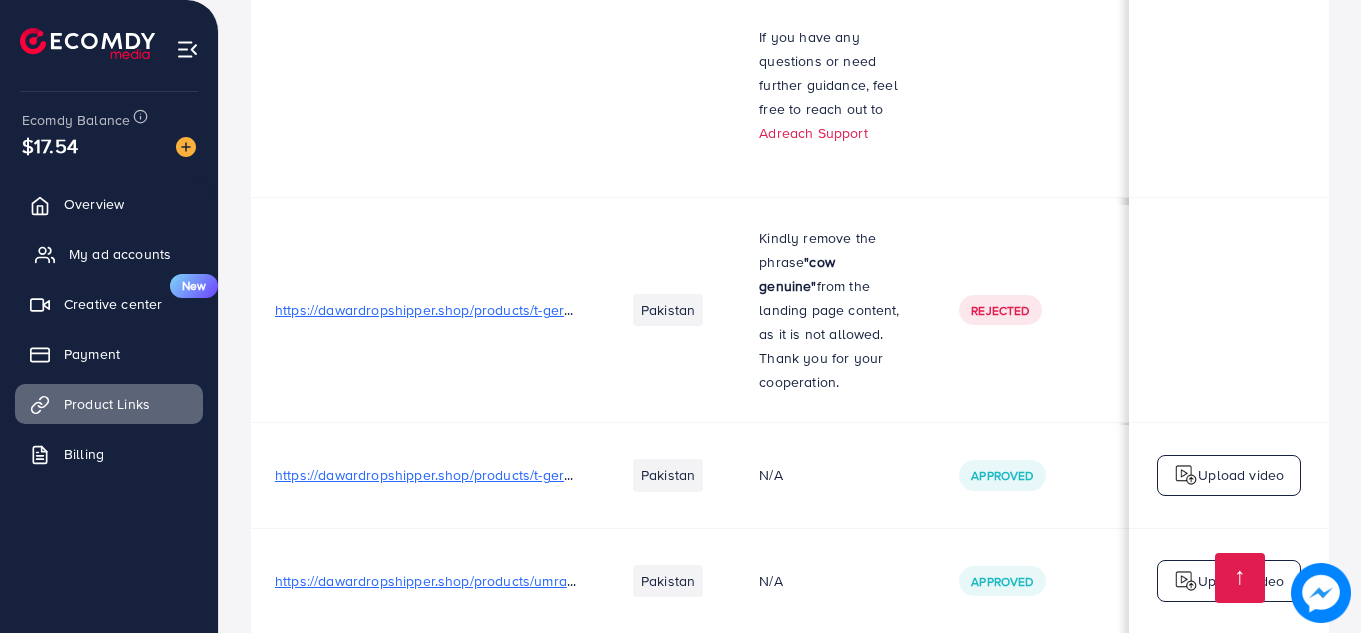 click on "My ad accounts" at bounding box center (120, 254) 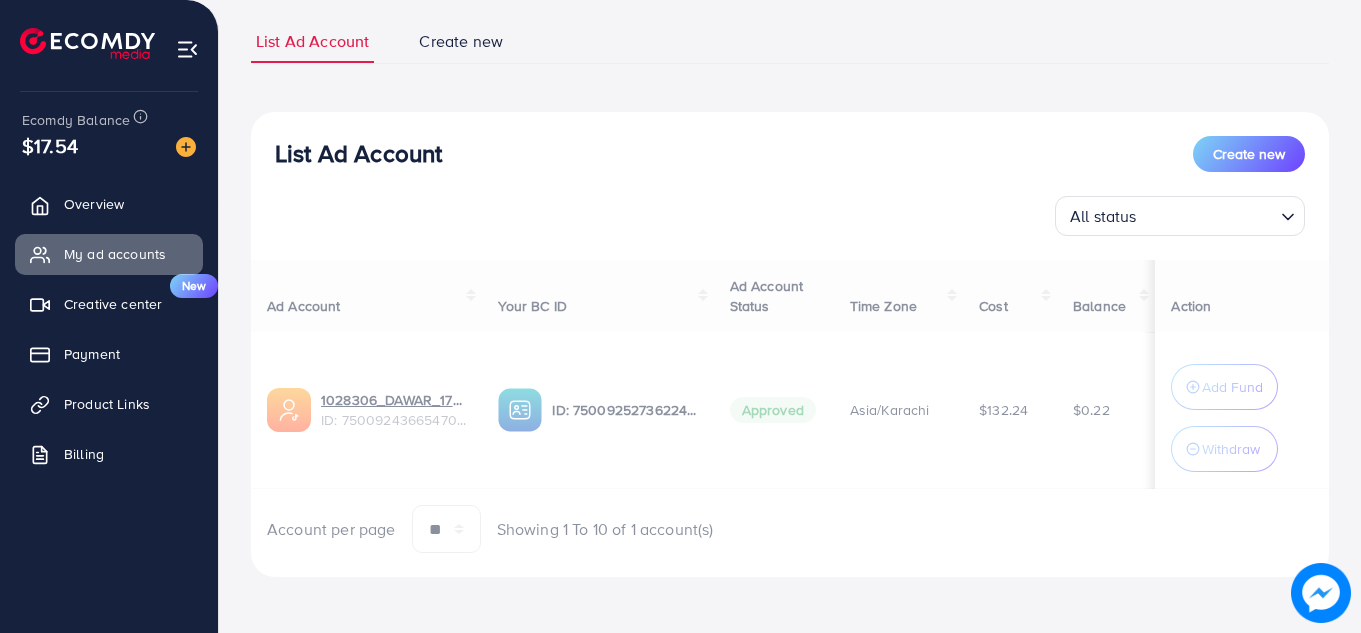 scroll, scrollTop: 0, scrollLeft: 0, axis: both 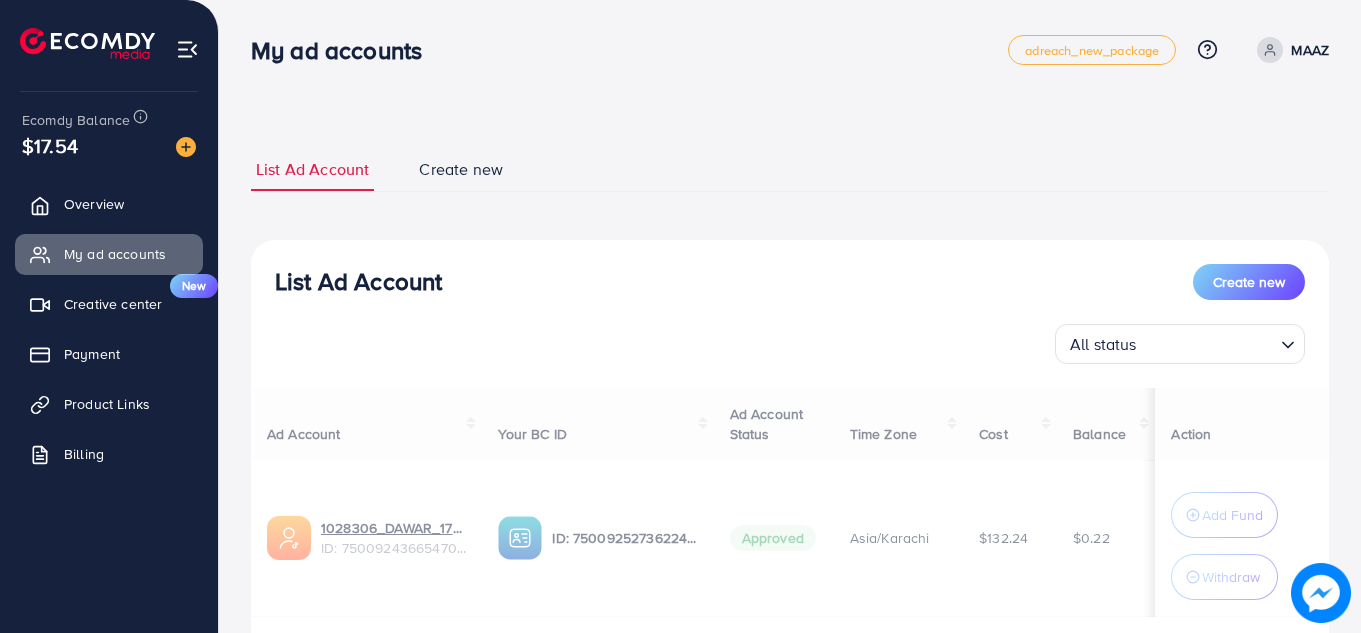 click at bounding box center (790, 516) 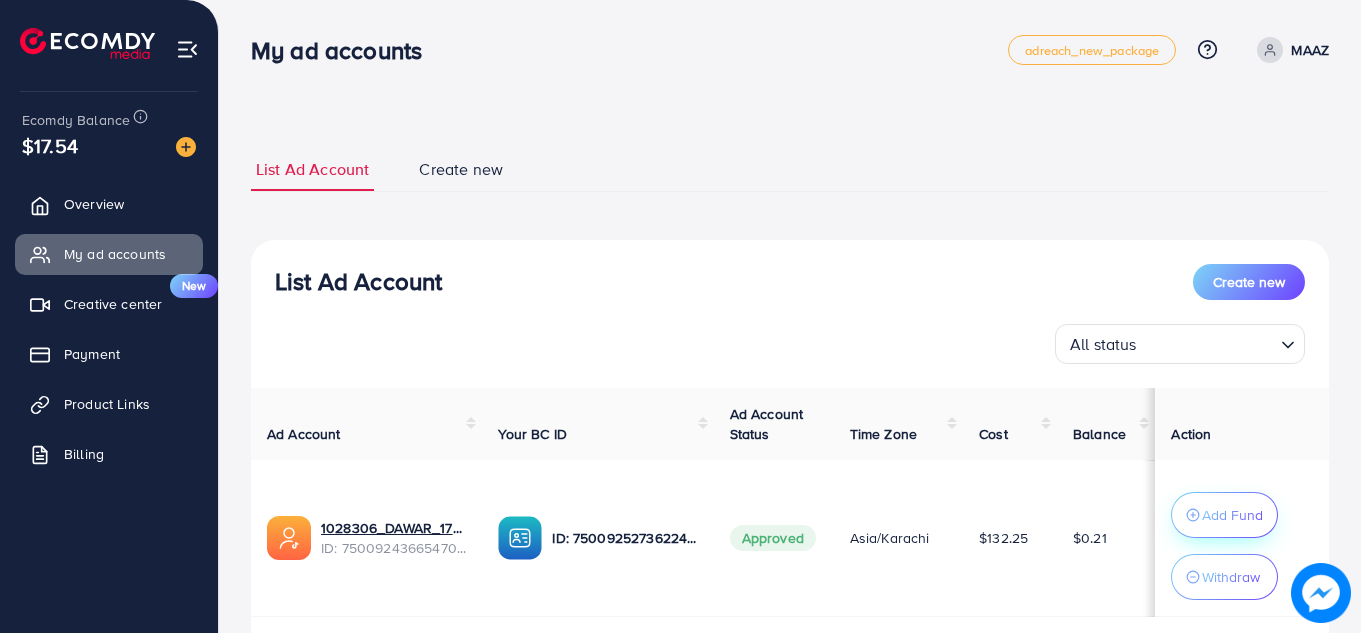 click on "Add Fund" at bounding box center (1232, 515) 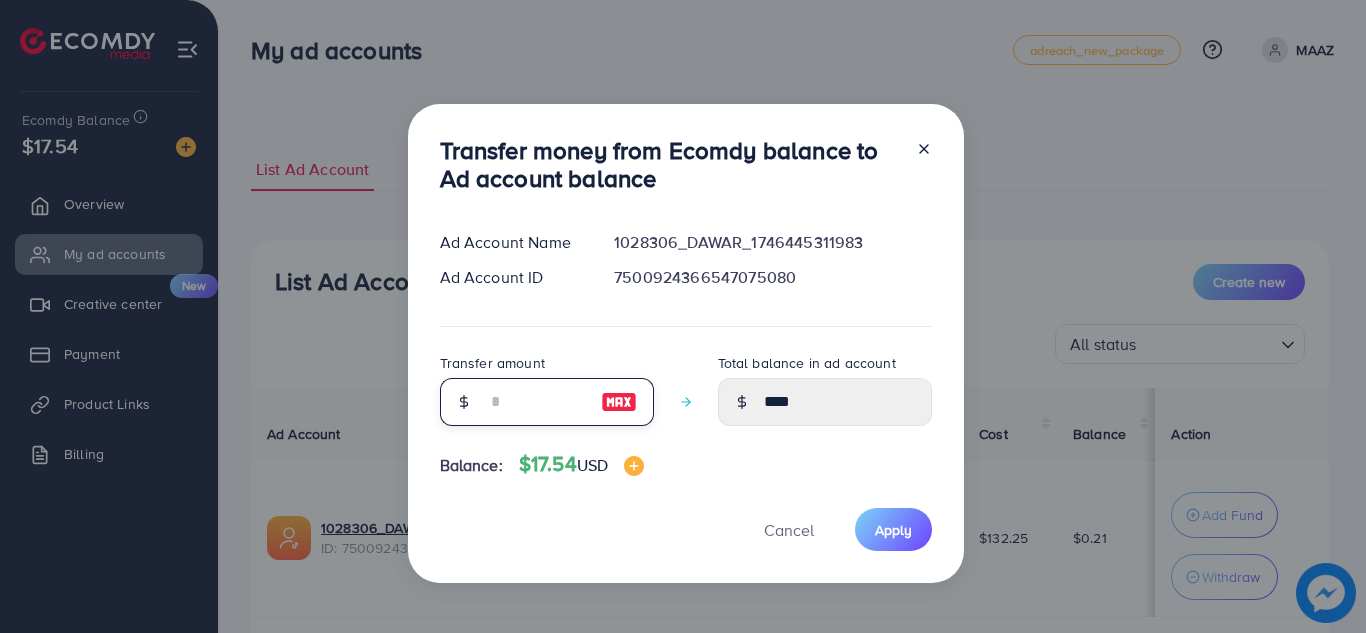 click at bounding box center [536, 402] 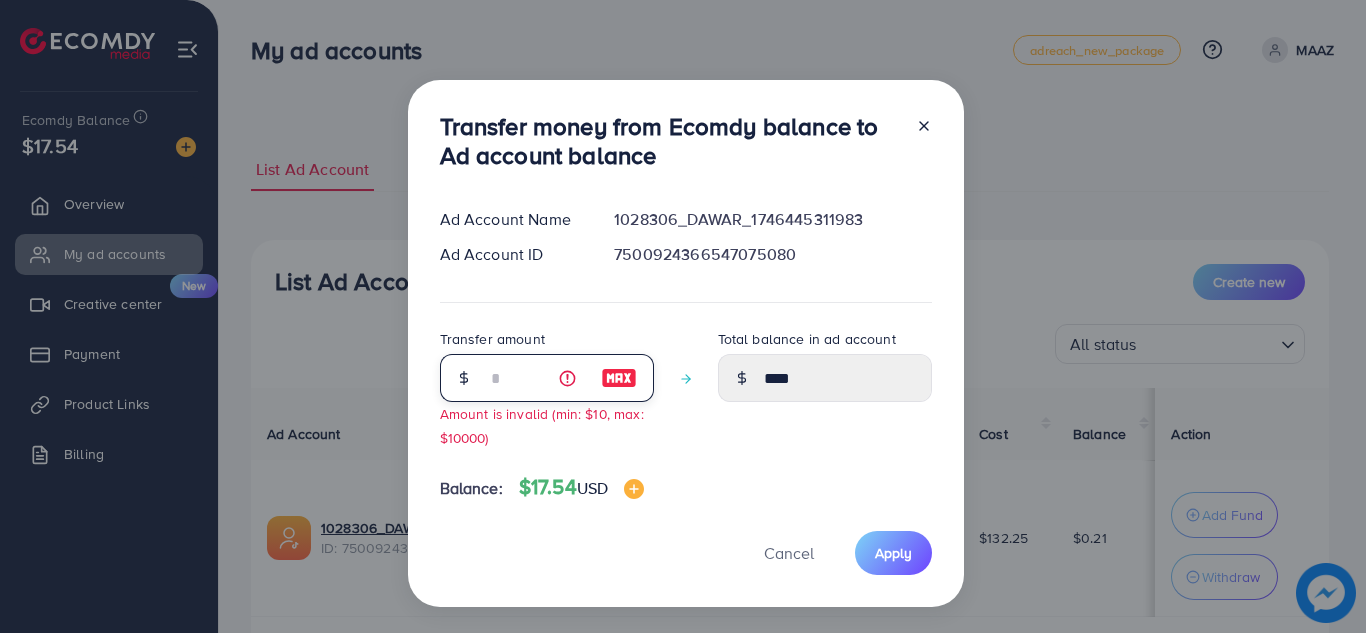 type on "**" 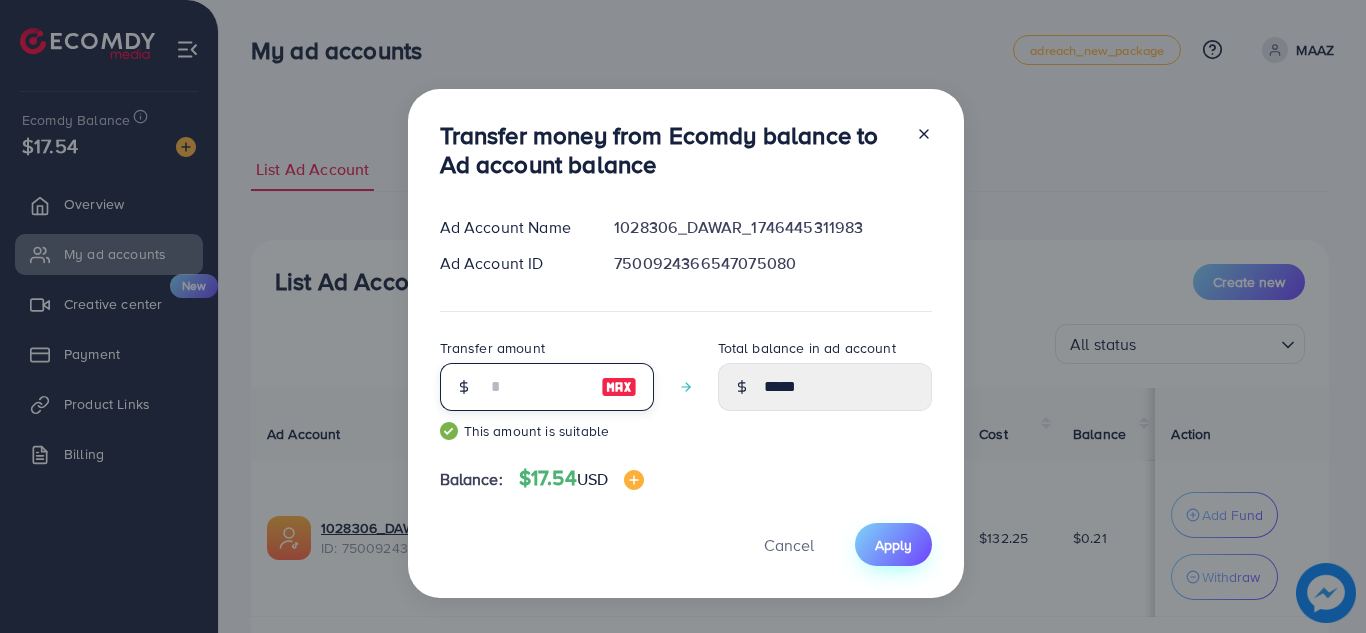 type on "**" 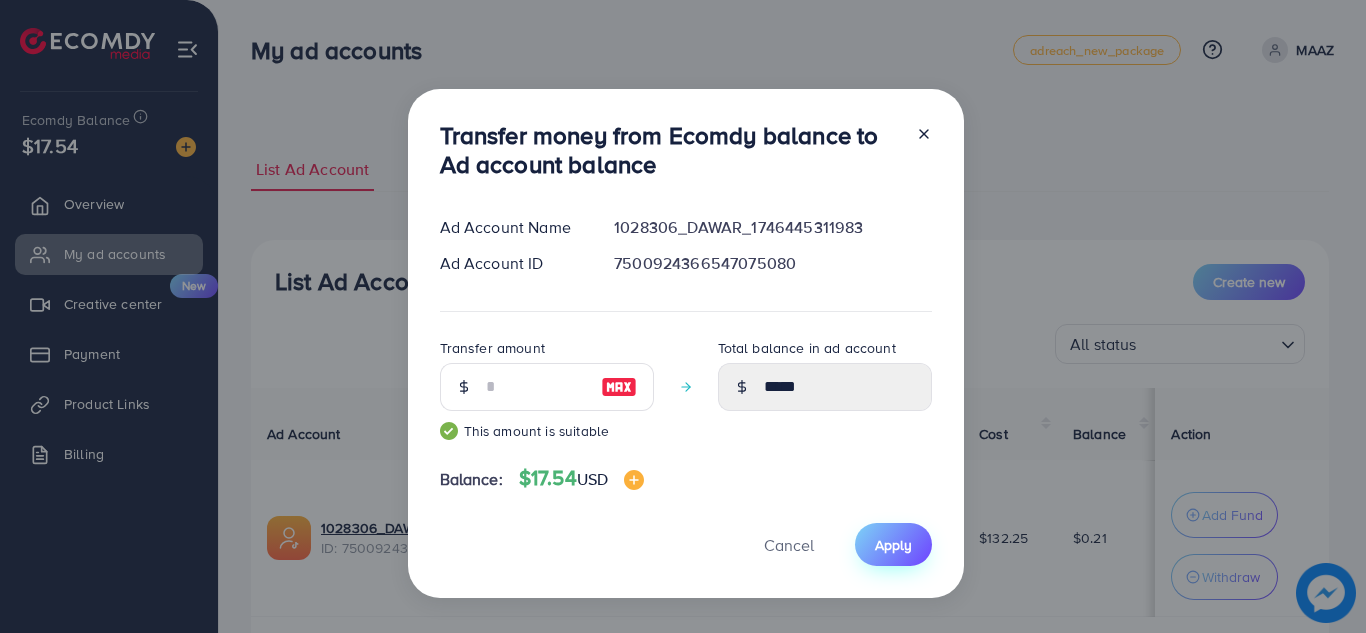 click on "Apply" at bounding box center [893, 545] 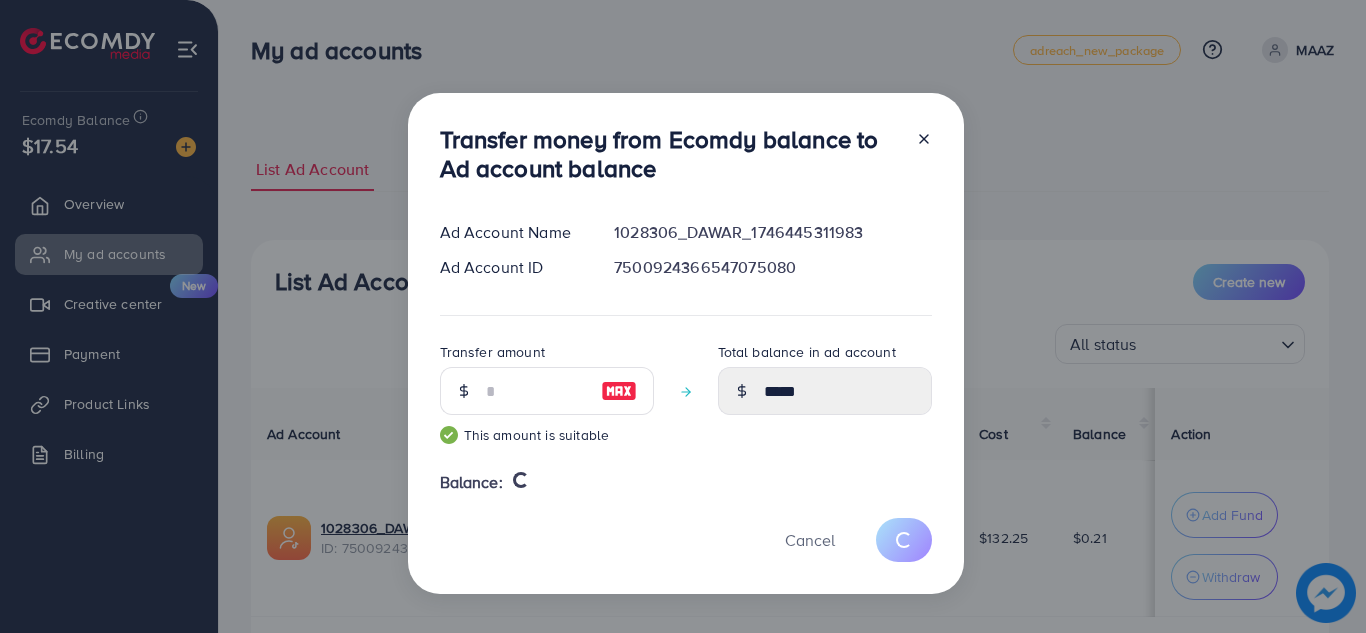 type 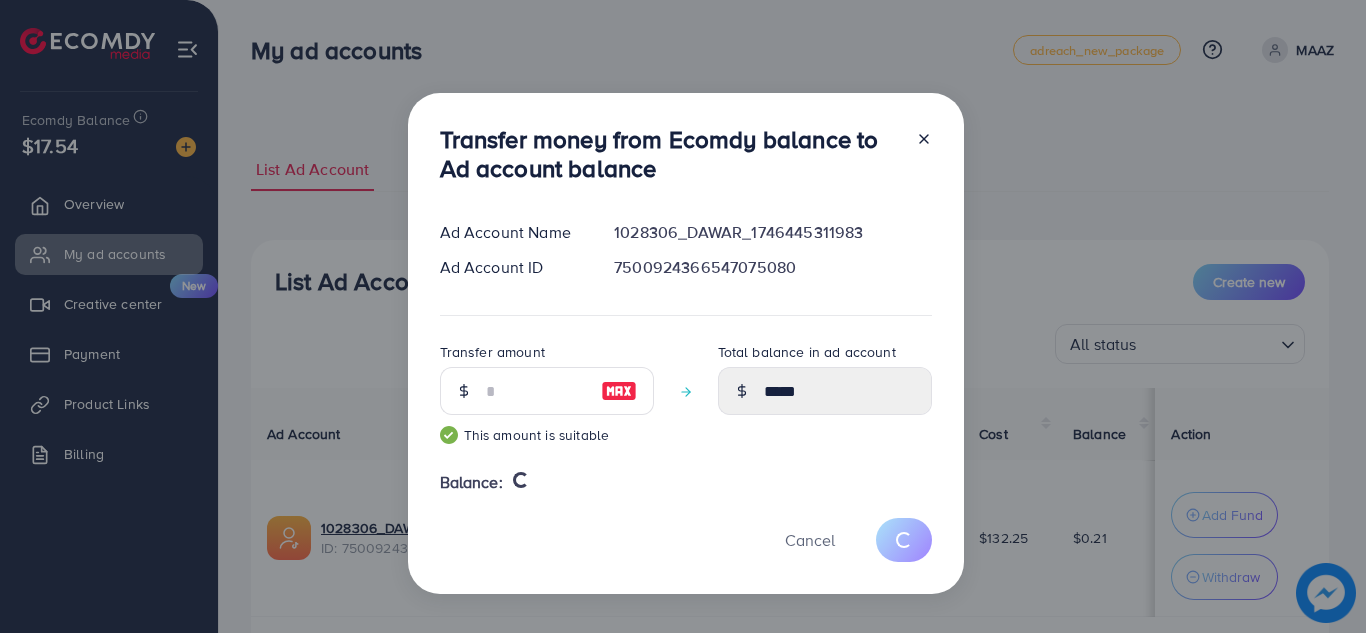 type on "****" 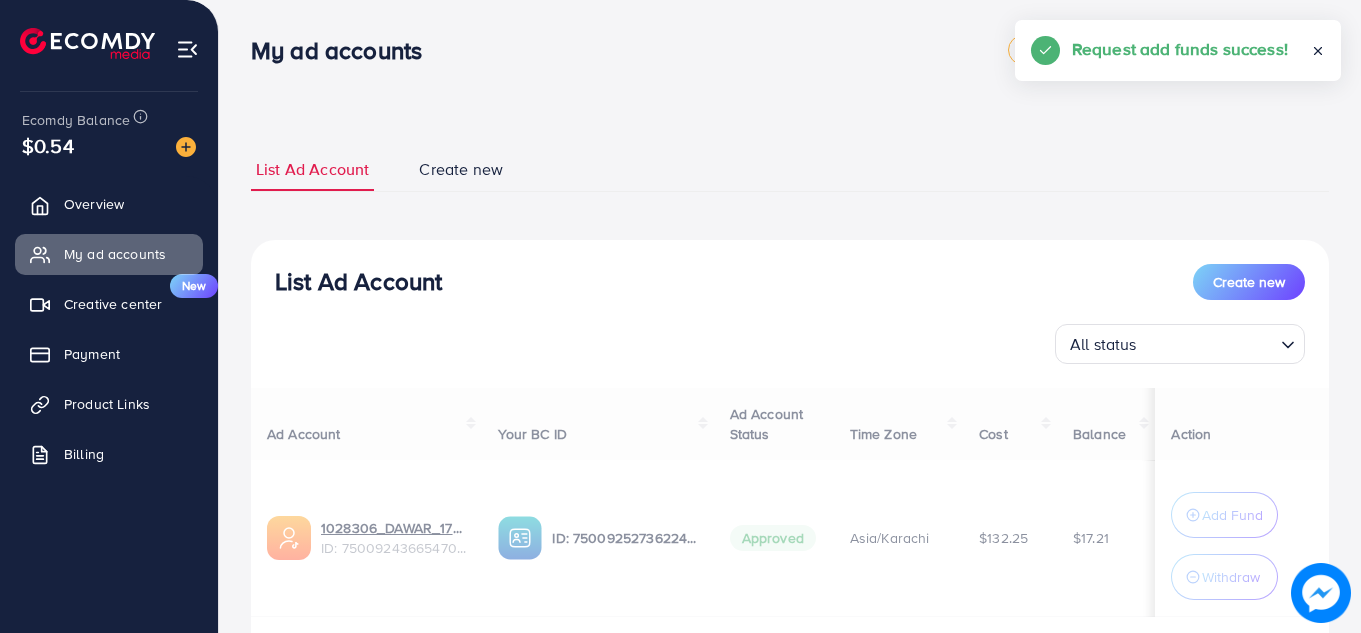 click on "Ad Account Your BC ID Ad Account Status Time Zone Cost Balance Action            [ACCOUNT_NAME]  ID: [ACCOUNT_ID] ID: [ACCOUNT_ID]  Approved   Asia/Karachi   $132.25   $17.21   Add Fund   Withdraw           Account per page  ** ** ** ***  Showing 1 To 10 of 1 account(s)" at bounding box center (790, 535) 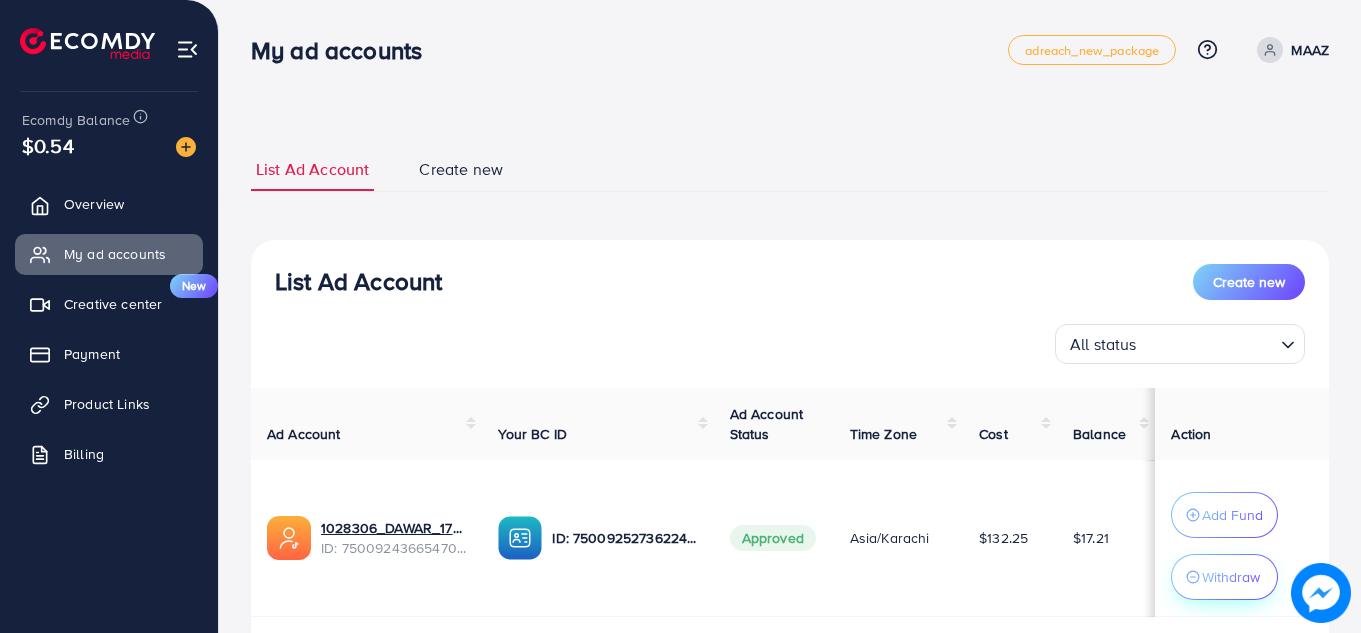 click on "Withdraw" at bounding box center [1231, 577] 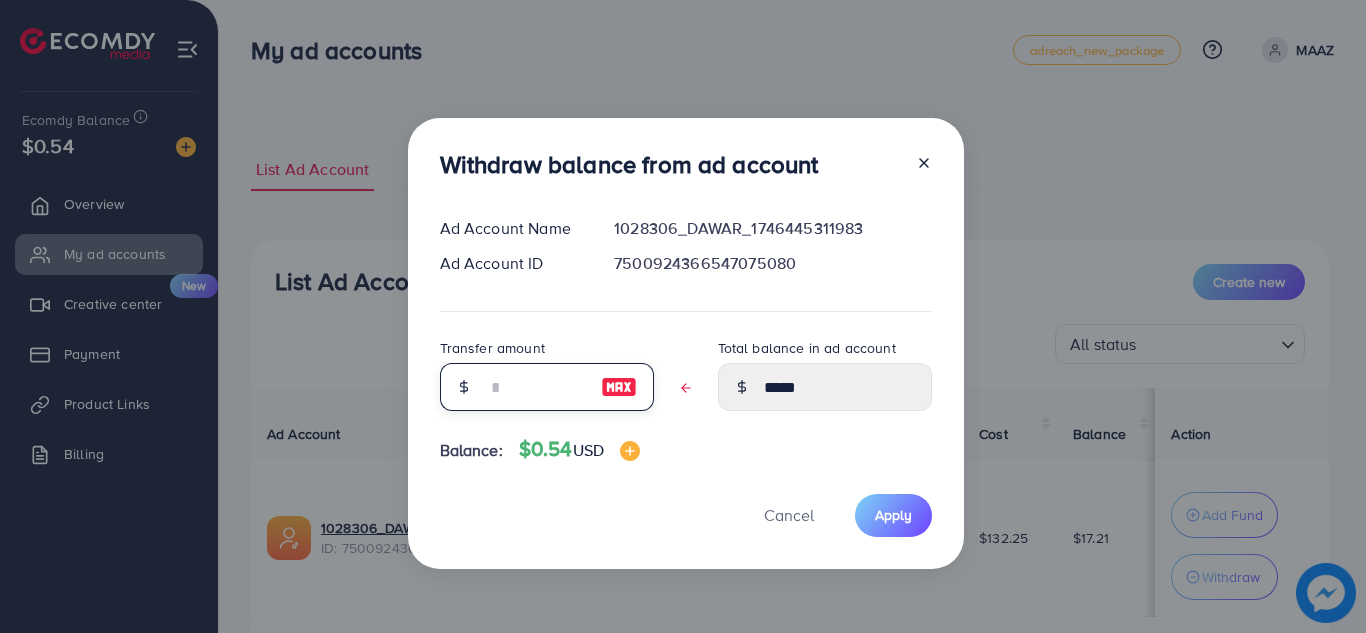 click at bounding box center (536, 387) 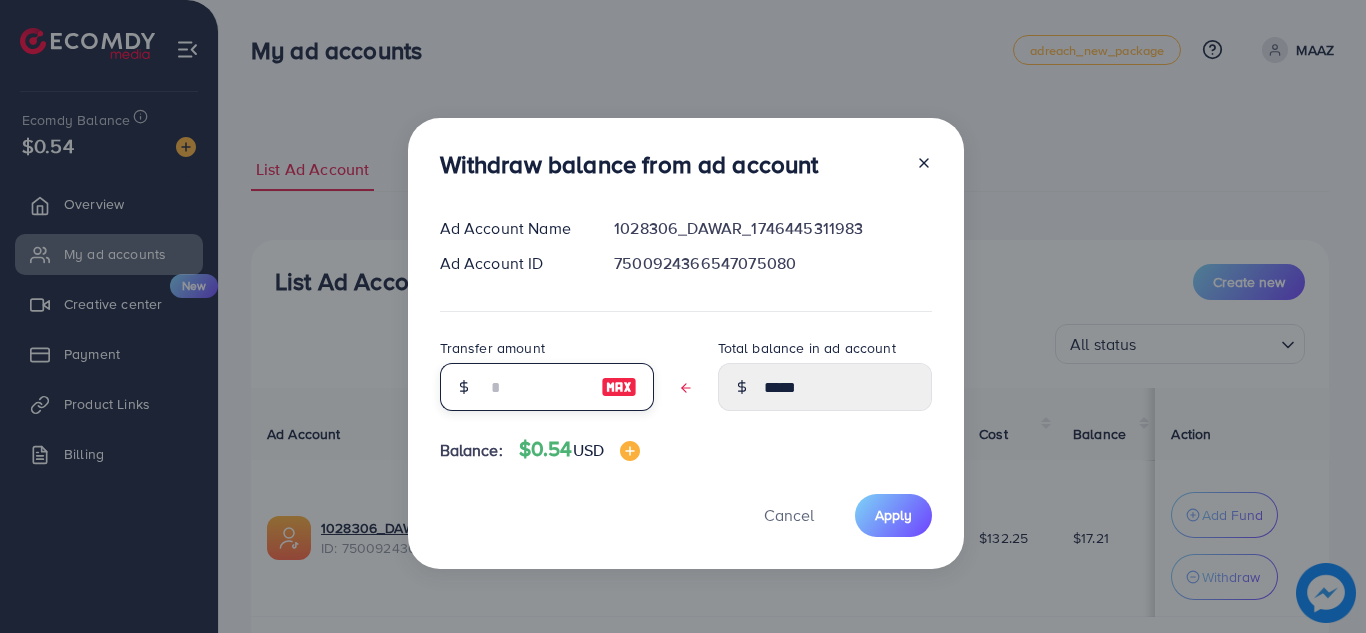 type on "*" 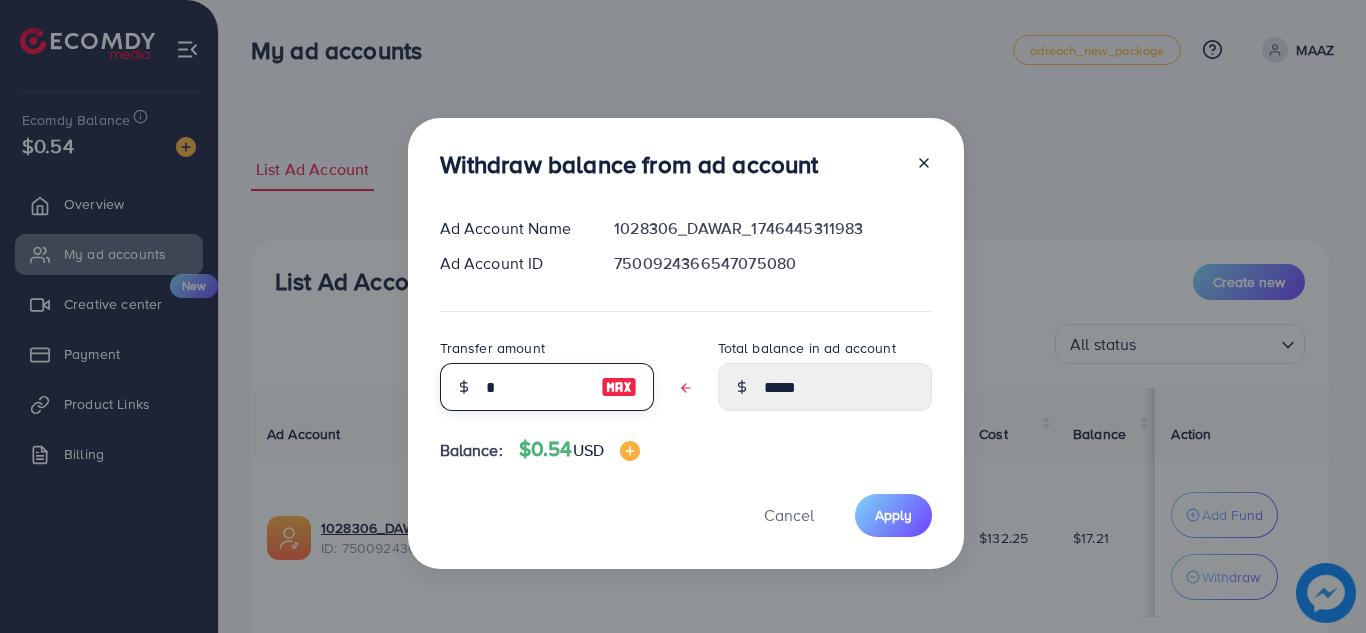 type on "*****" 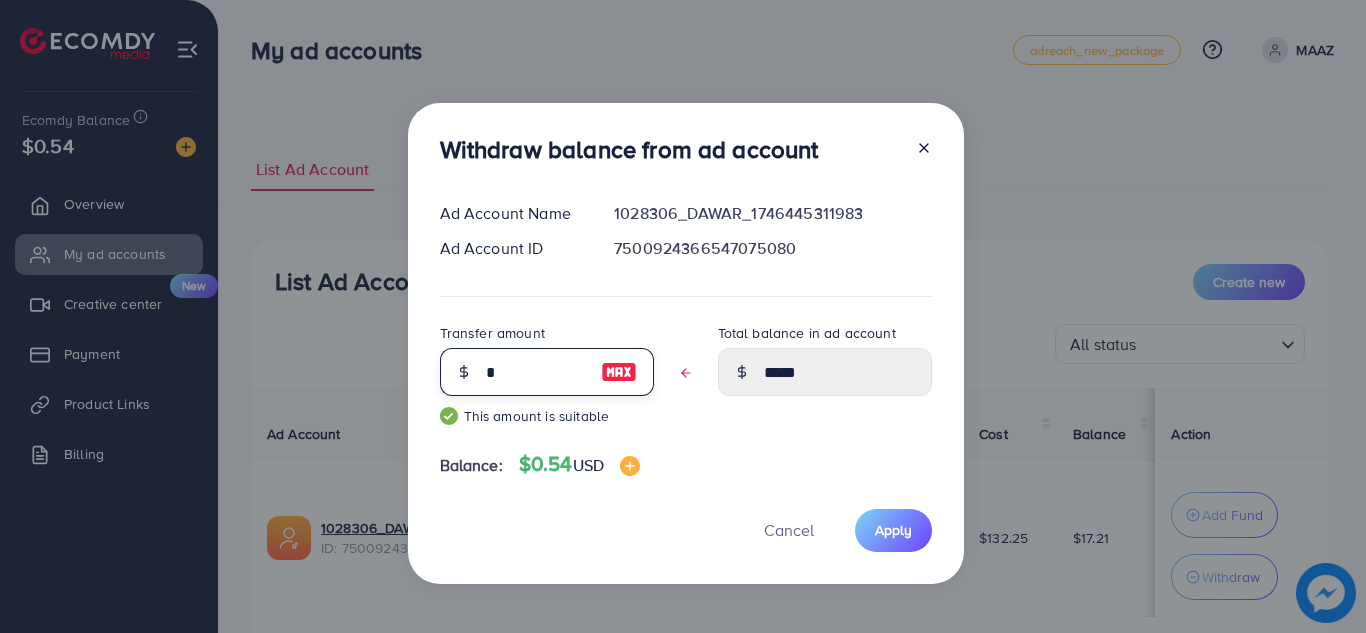 type on "**" 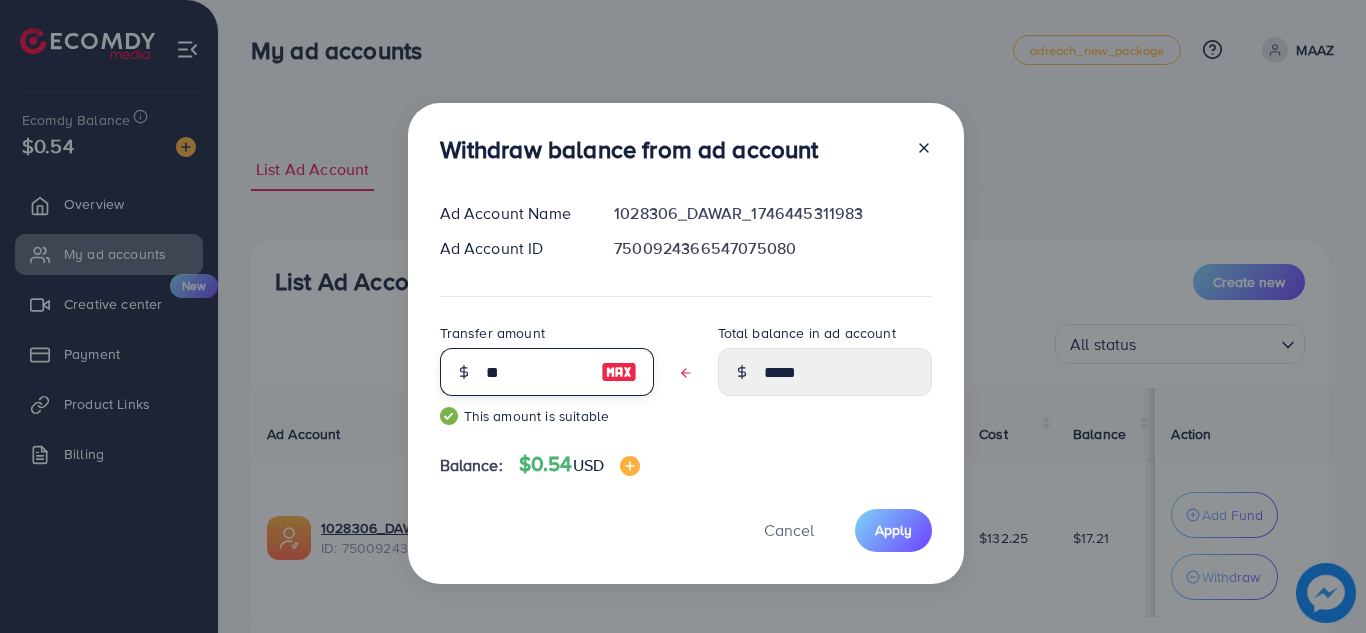type on "****" 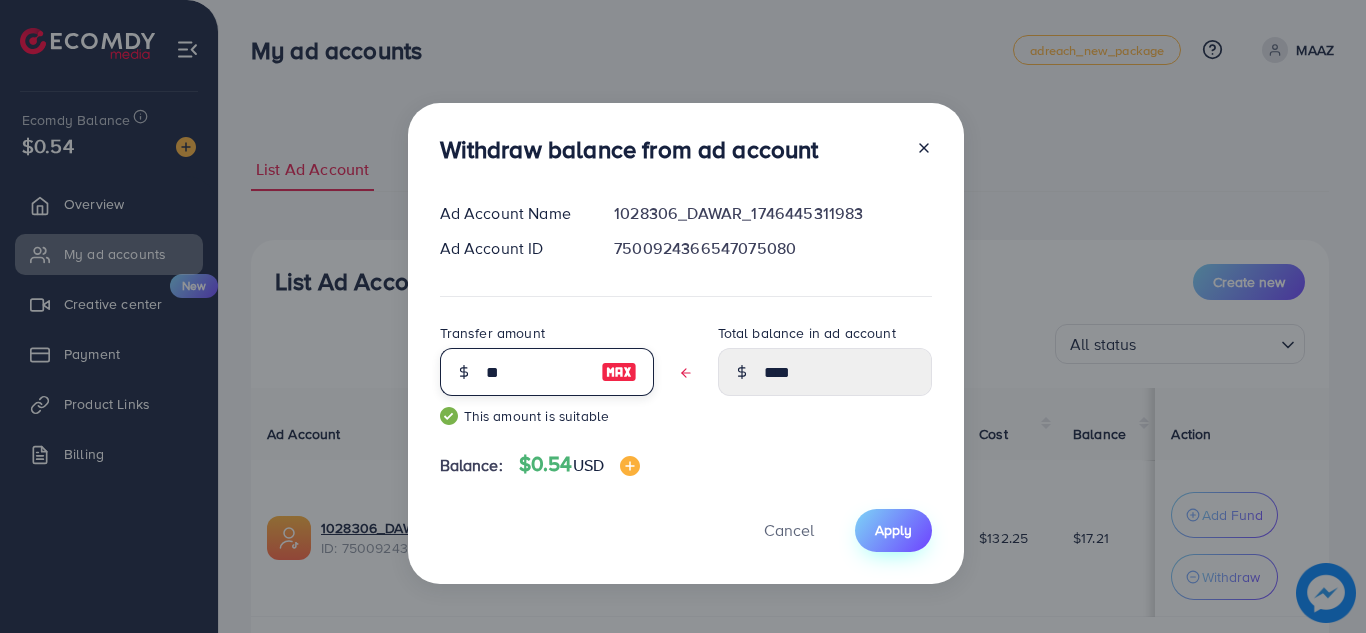 type on "**" 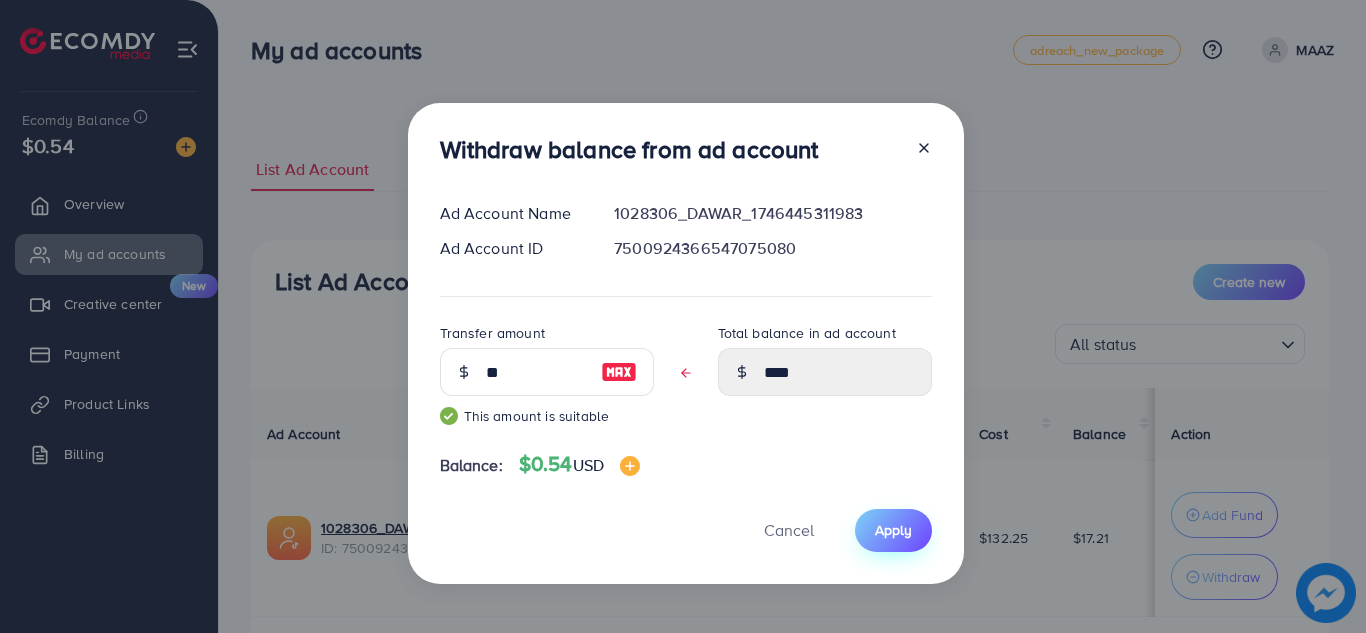 click on "Apply" at bounding box center [893, 530] 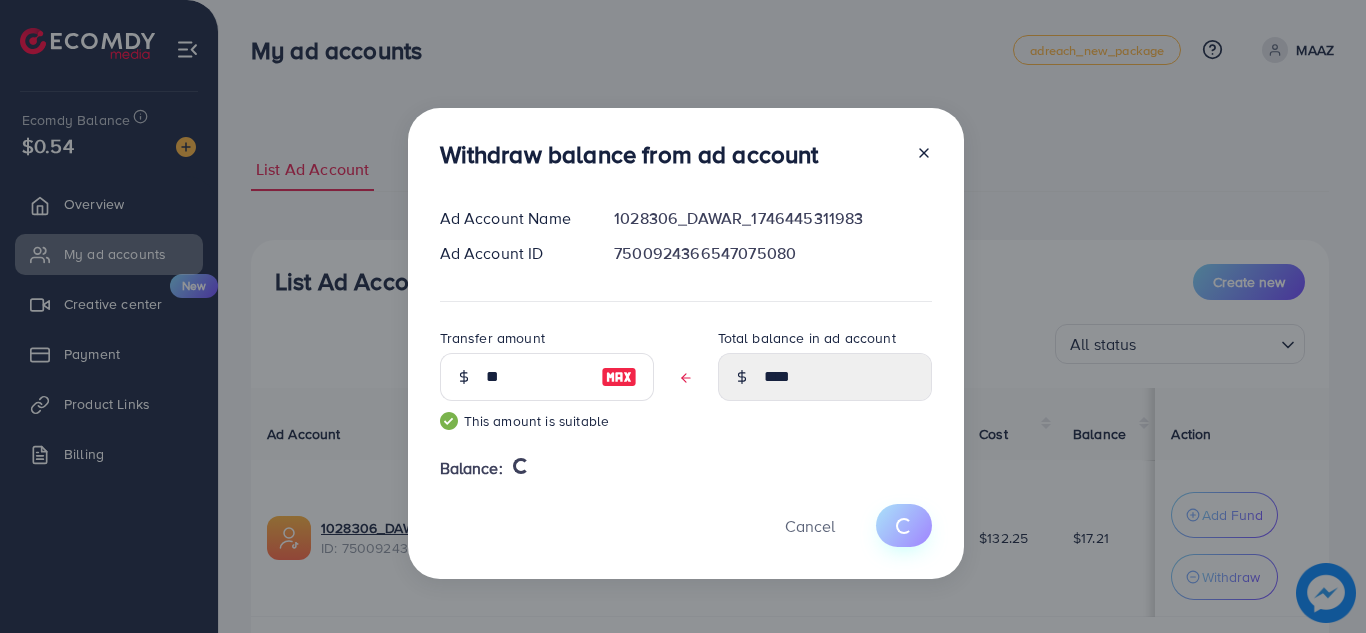 type 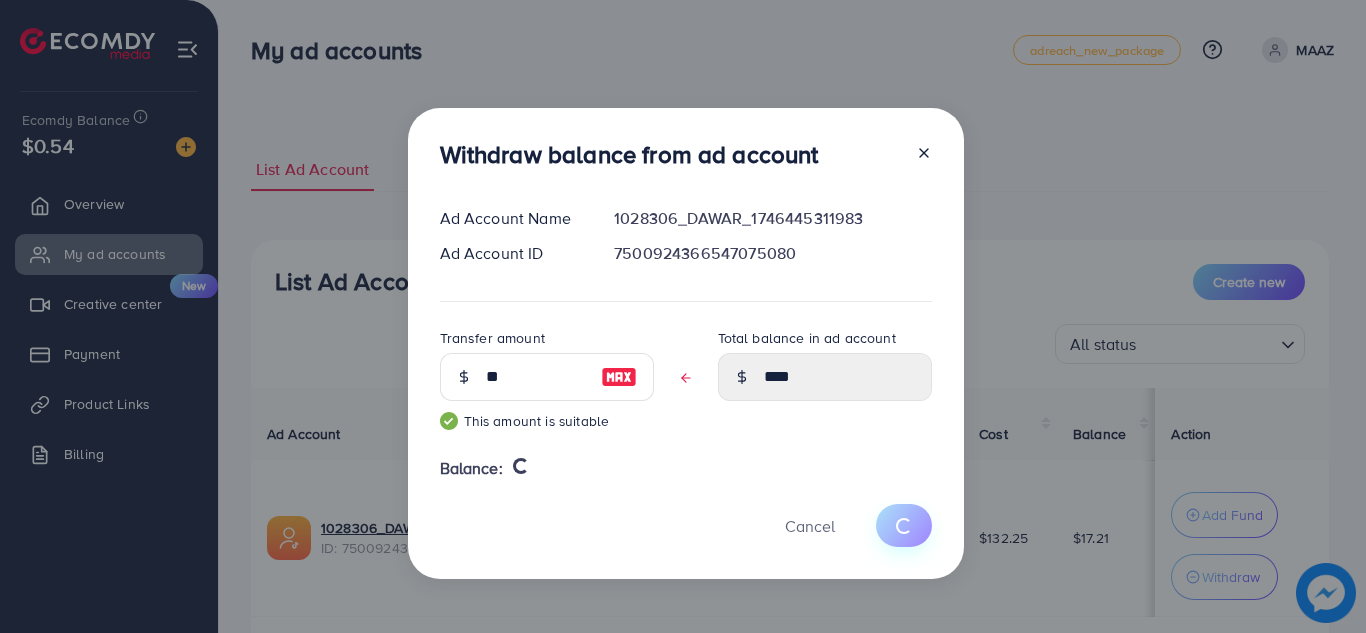 type on "*****" 